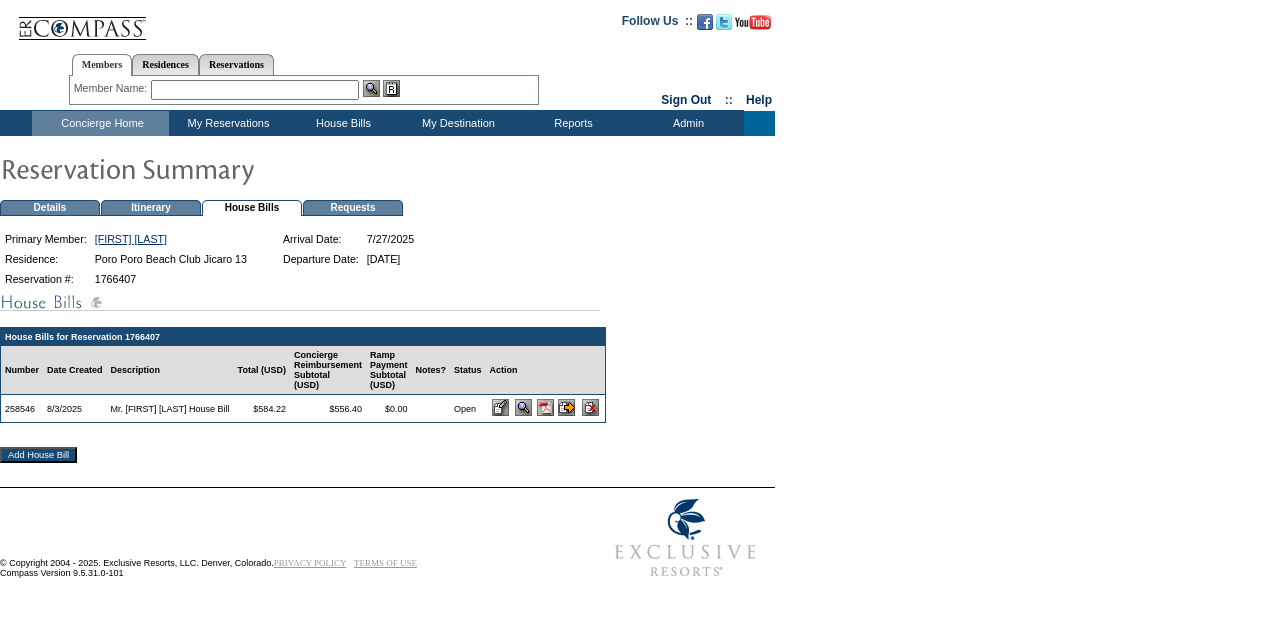 scroll, scrollTop: 0, scrollLeft: 0, axis: both 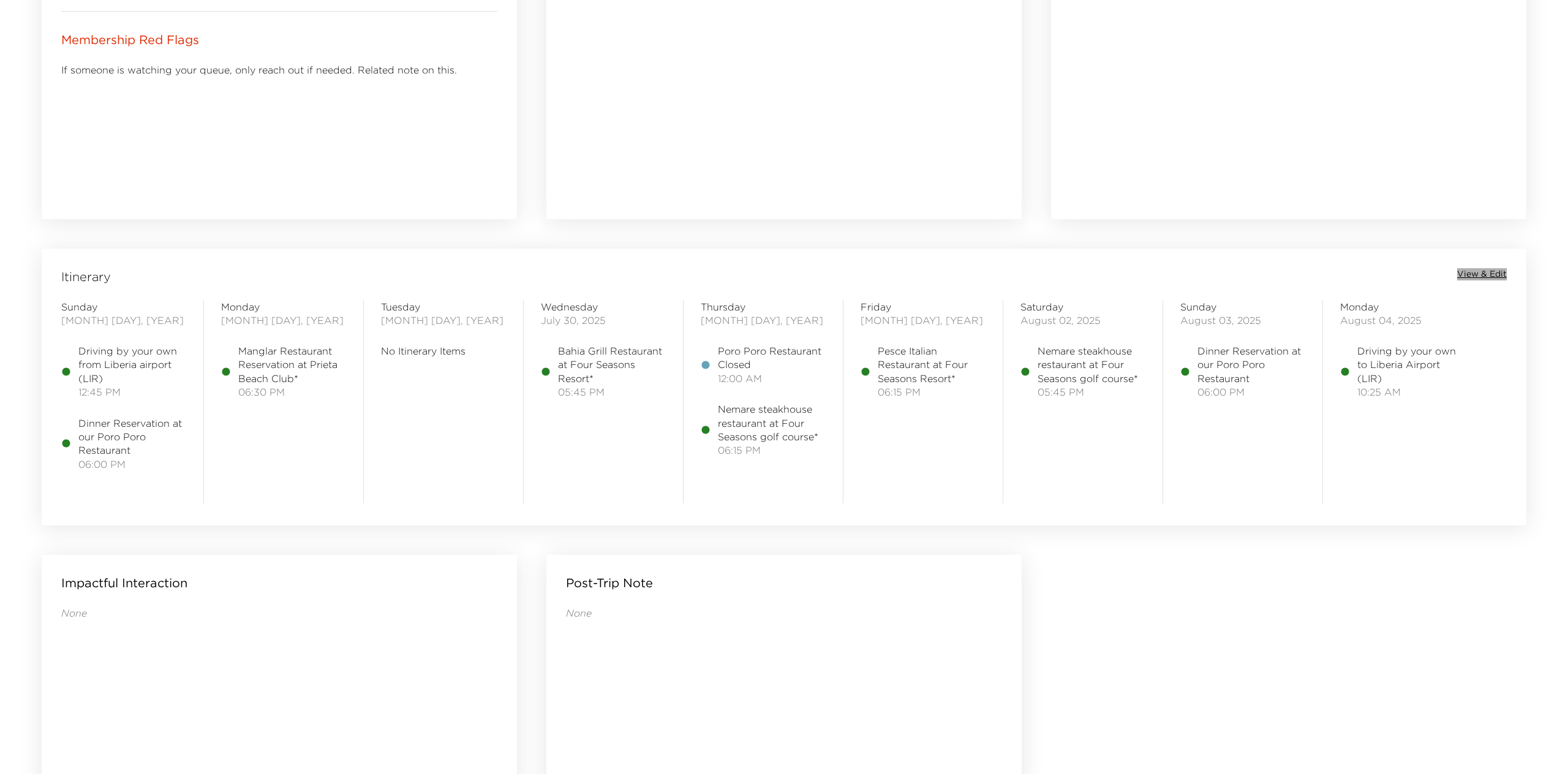 click on "View & Edit" at bounding box center [1482, 274] 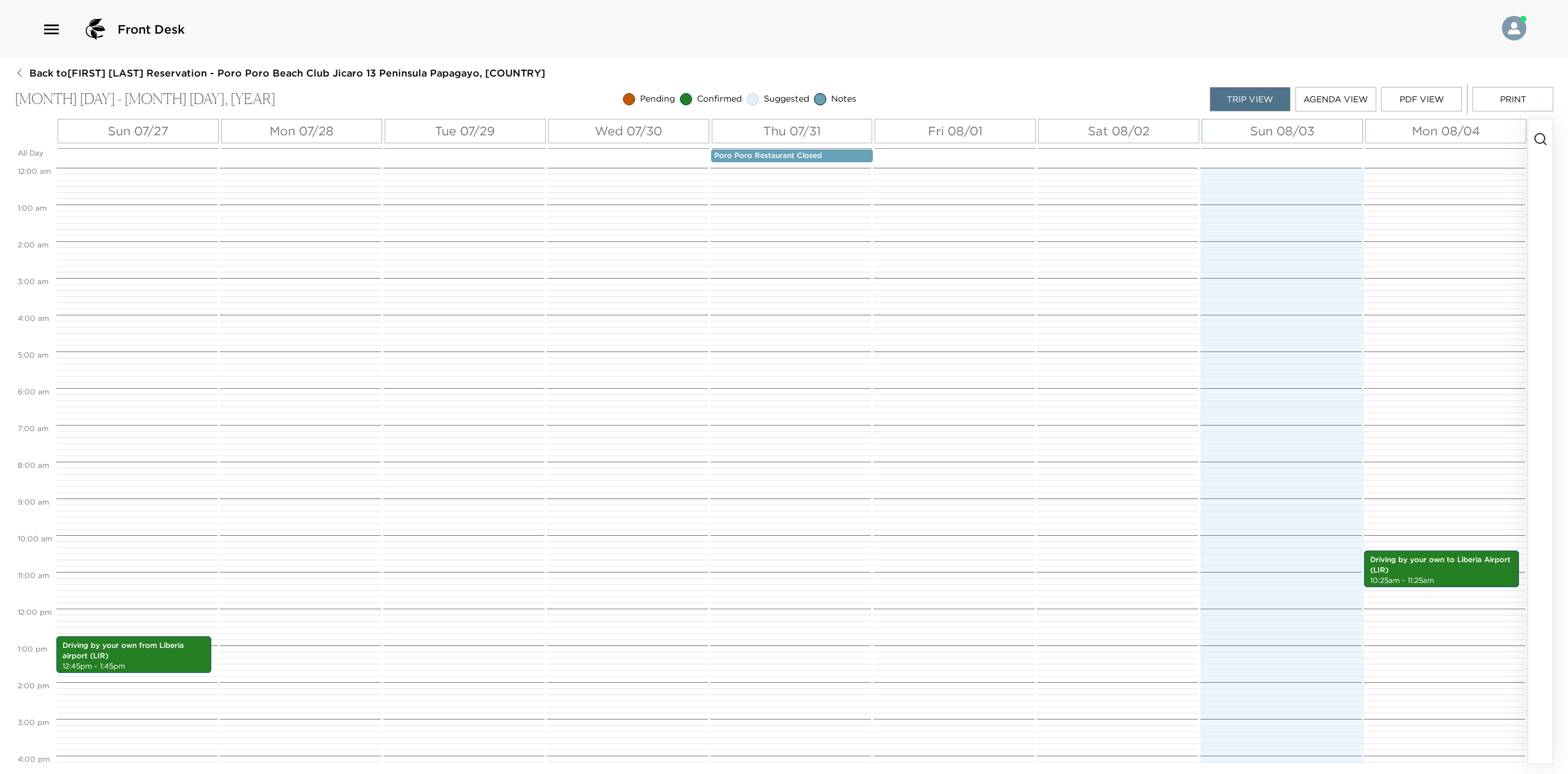 scroll, scrollTop: 0, scrollLeft: 0, axis: both 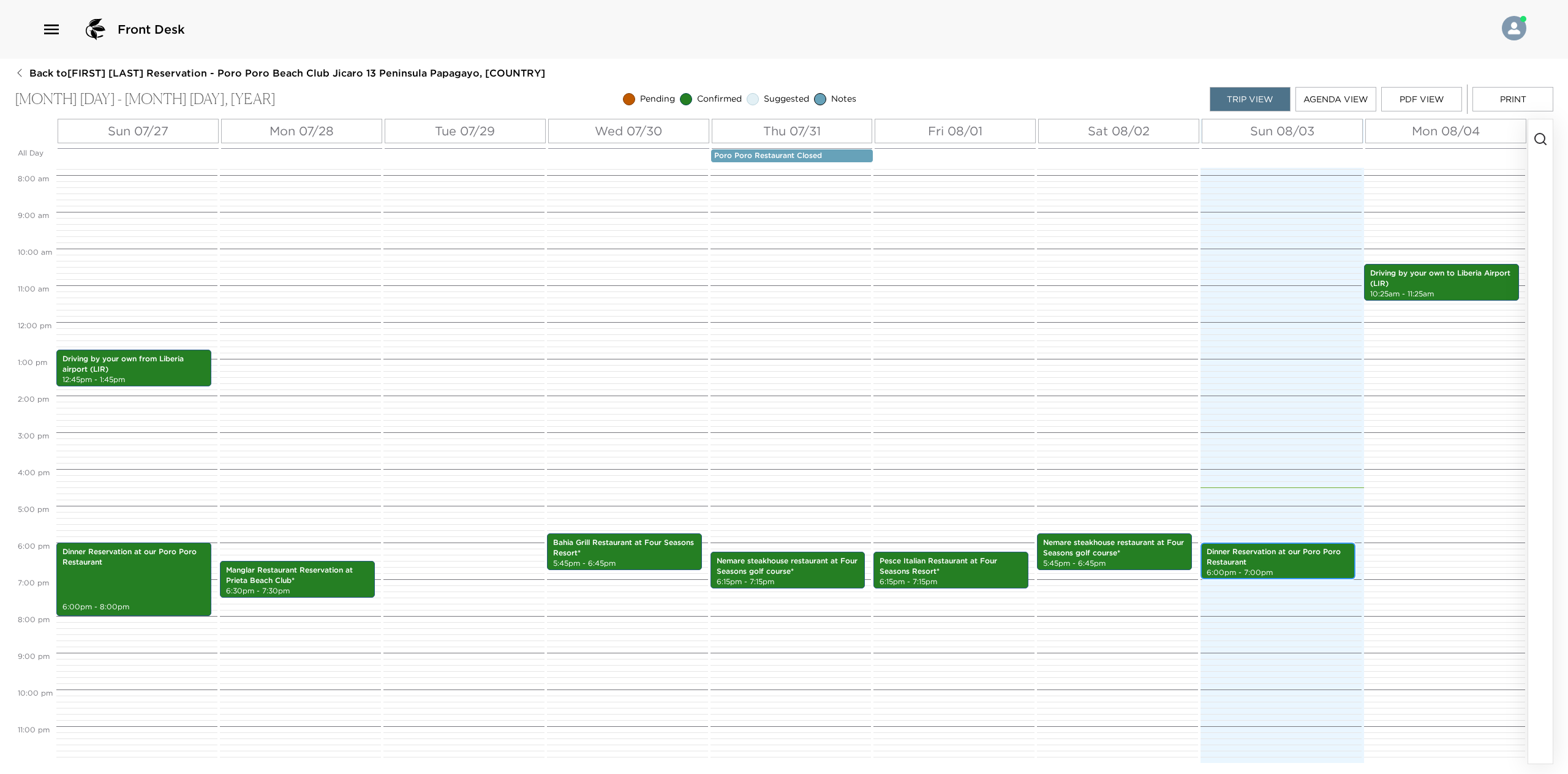 click on "Dinner Reservation at our Poro Poro Restaurant" at bounding box center [1278, 557] 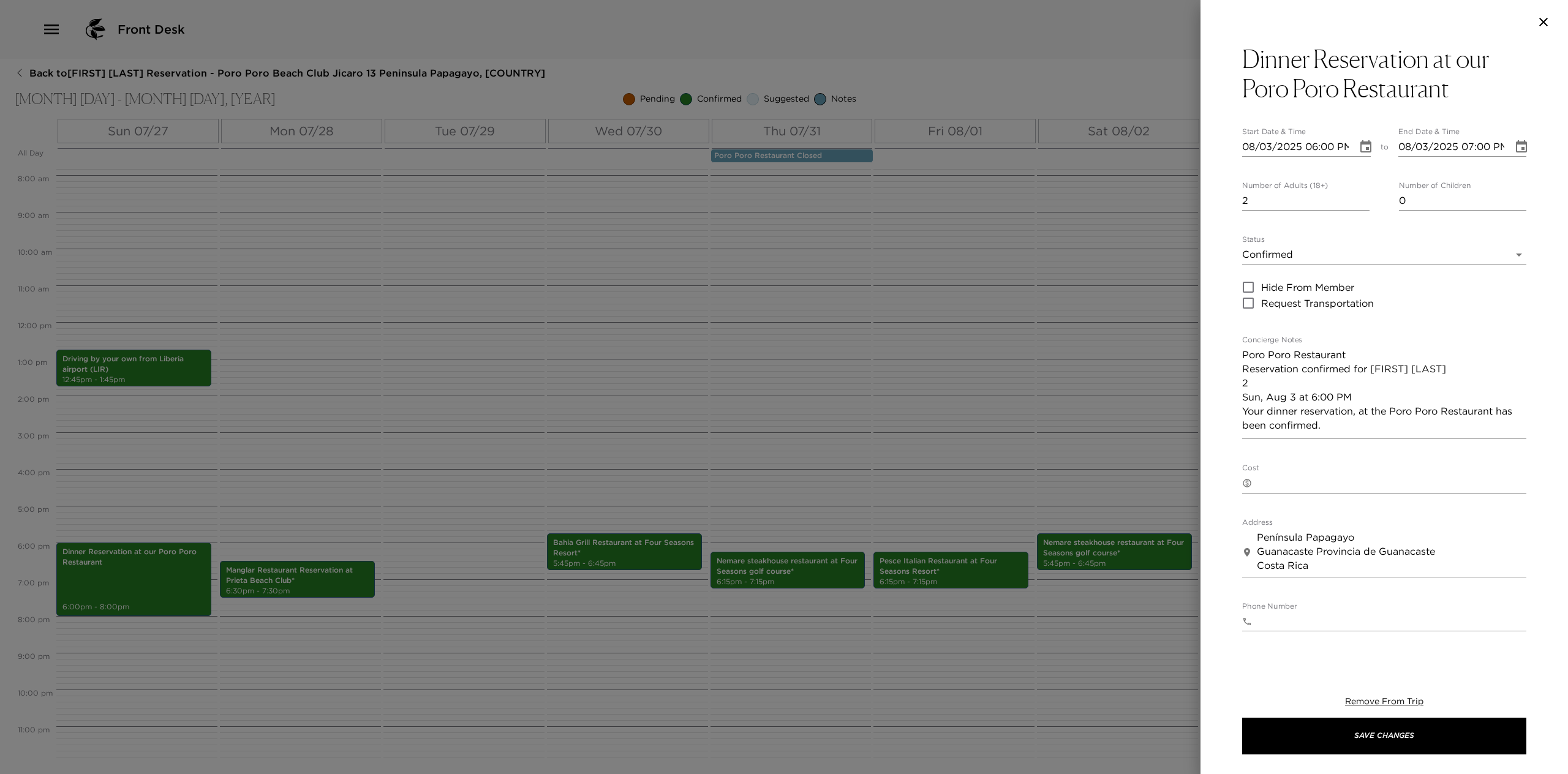 click at bounding box center [784, 387] 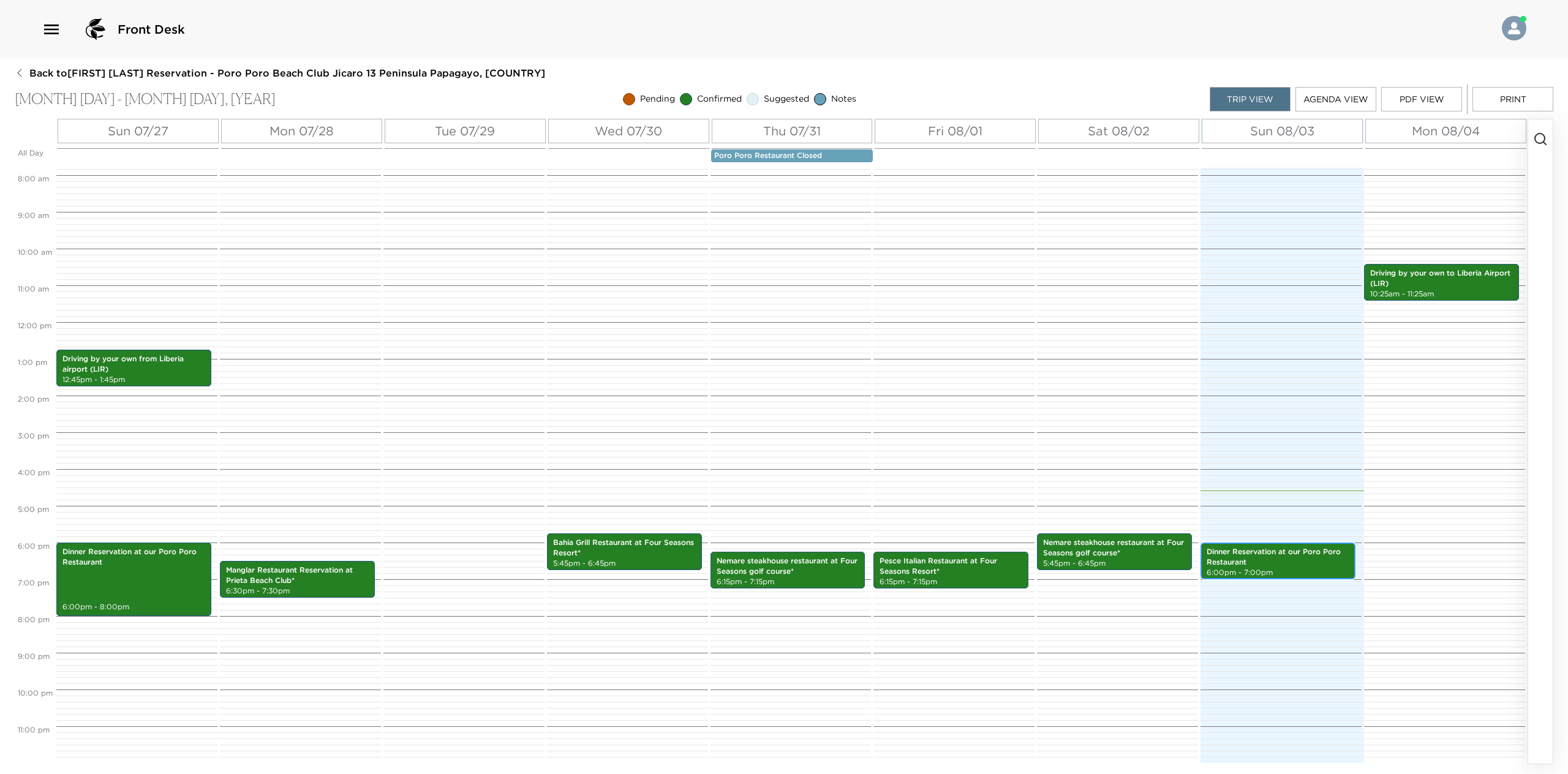 scroll, scrollTop: 0, scrollLeft: 0, axis: both 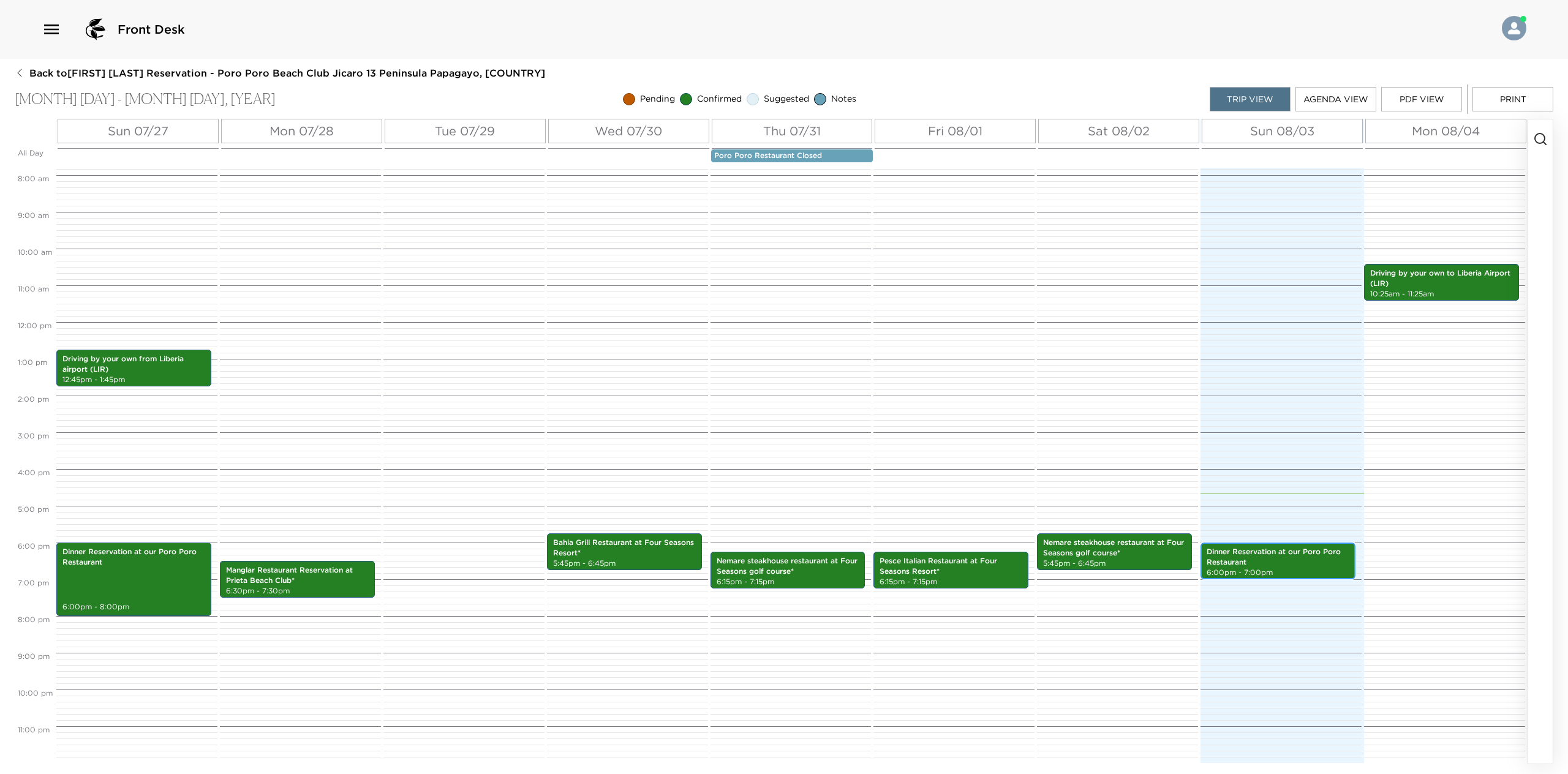 click on "Dinner Reservation at our Poro Poro Restaurant" at bounding box center [1278, 557] 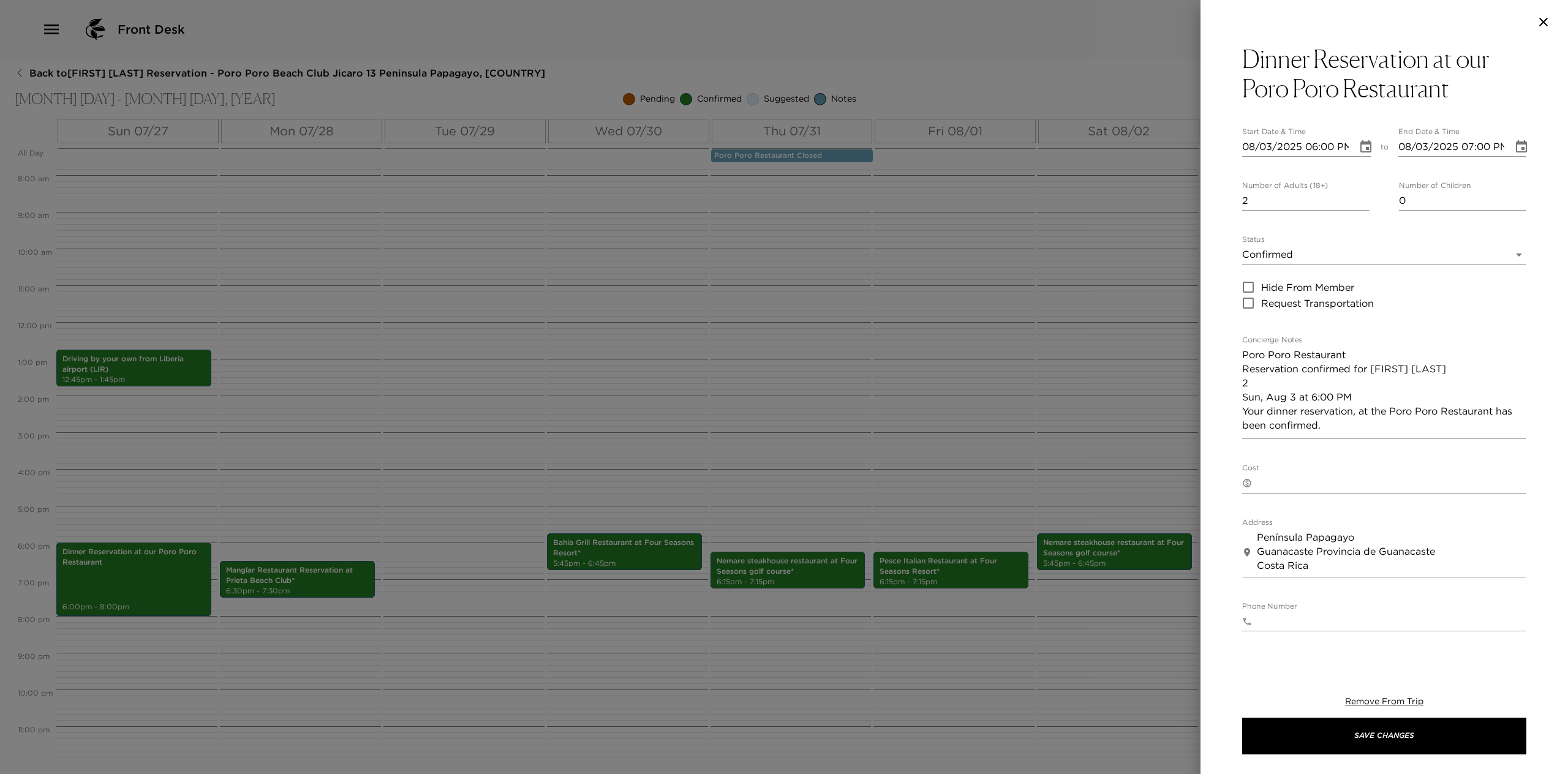 click on "Dinner Reservation at our Poro Poro Restaurant Start Date & Time 08/03/2025 06:00 PM to End Date & Time 08/03/2025 07:00 PM Number of Adults (18+) 2 Number of Children 0 Status Confirmed Confirmed Hide From Member Request Transportation Concierge Notes Poro Poro Restaurant
Reservation confirmed for Richard Ackley
2
Sun, Aug 3 at 6:00 PM
Your dinner reservation, at the Poro Poro Restaurant has been confirmed. x Cost ​ x Address ​ Península Papagayo
Guanacaste Provincia de Guanacaste
Costa Rica x Phone Number ​ Email ​ Website ​ http://guanacastechef4u.com/ Cancellation Policy Anytime Anytime Recommended Attire Casual Casual Age Range All Ages All Ages Remove From Trip Save Changes" at bounding box center [1384, 350] 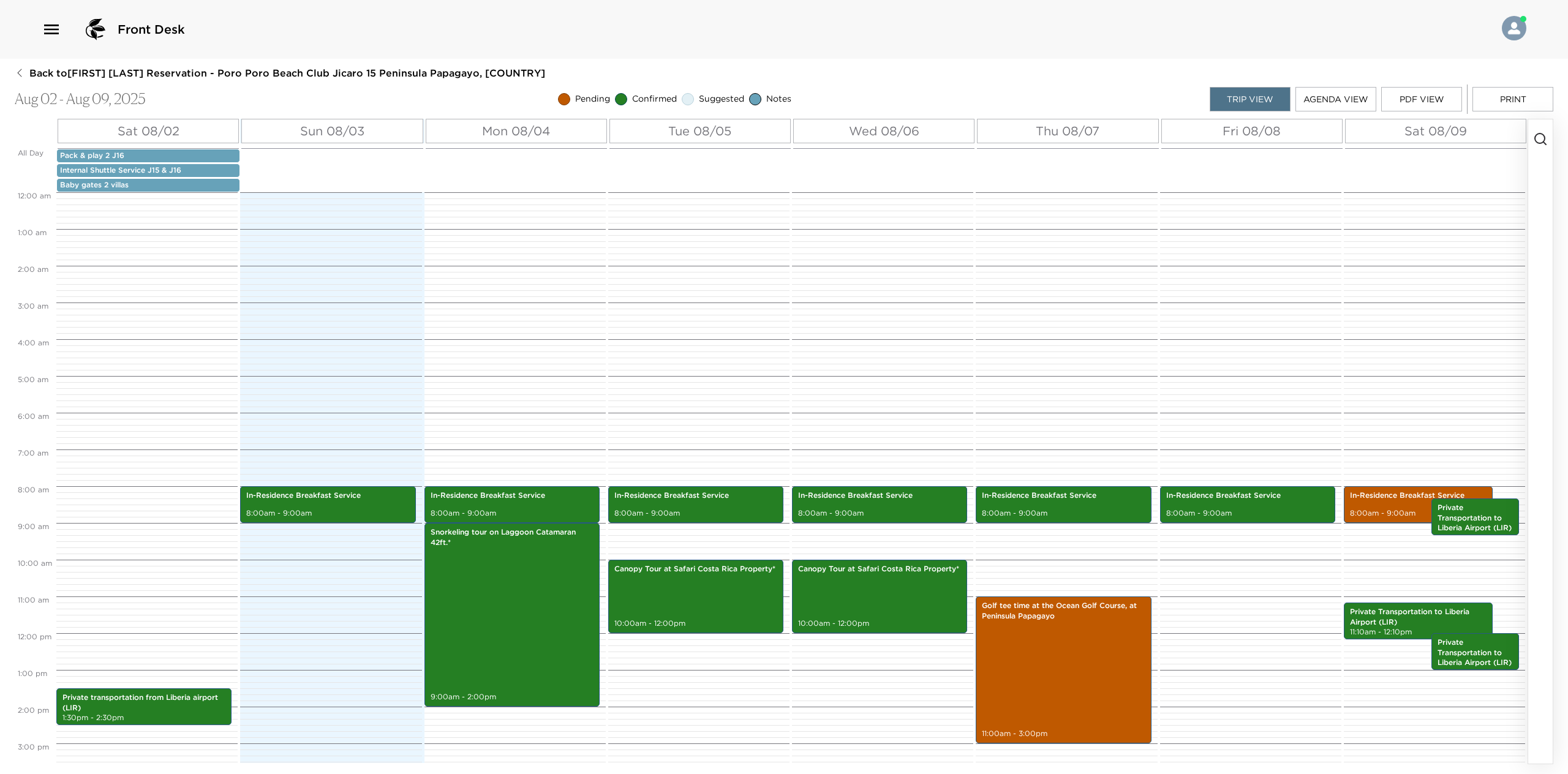 scroll, scrollTop: 0, scrollLeft: 0, axis: both 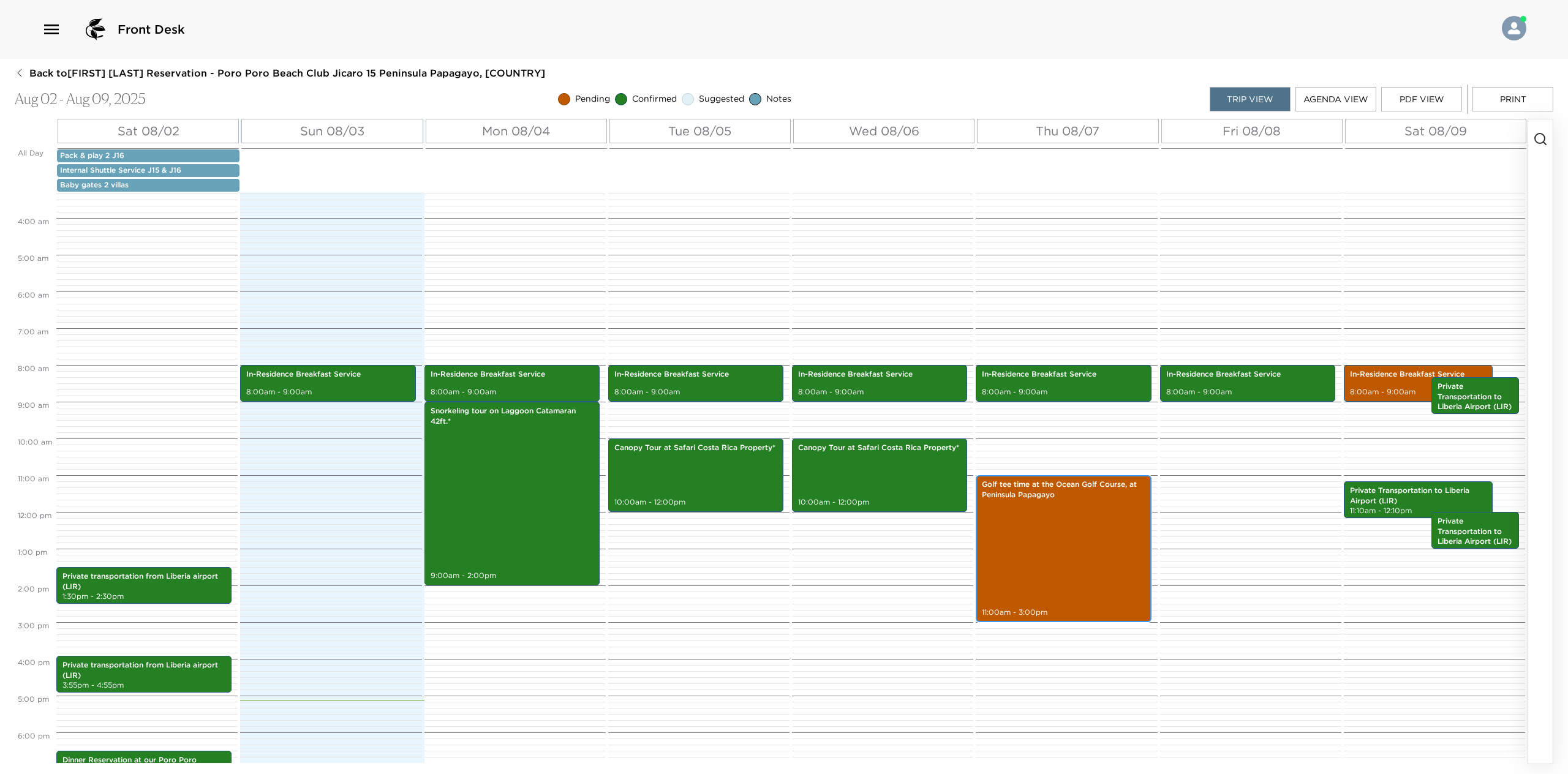 click on "Golf tee time at the Ocean Golf Course, at Peninsula Papagayo" at bounding box center (1063, 490) 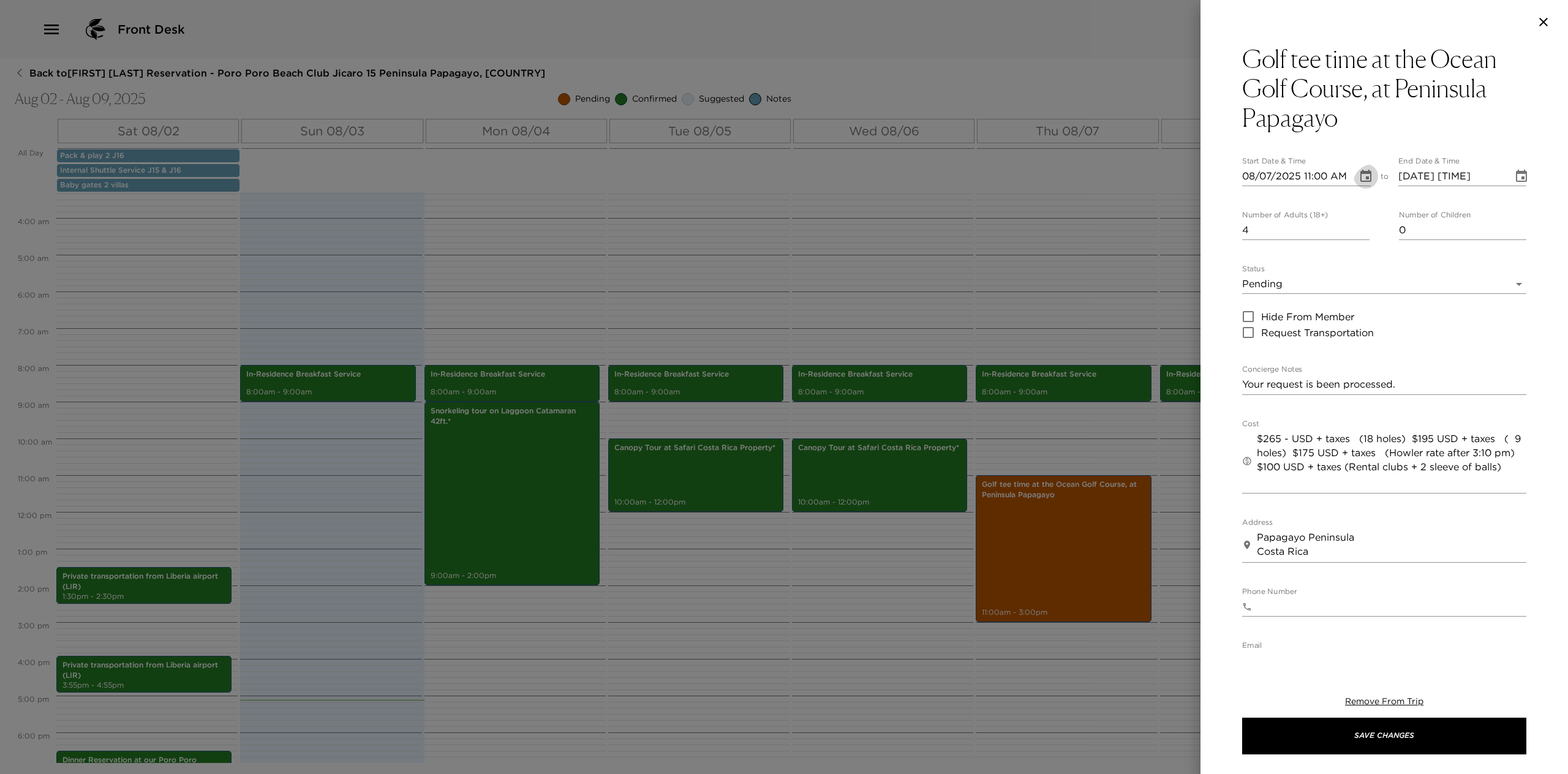 click 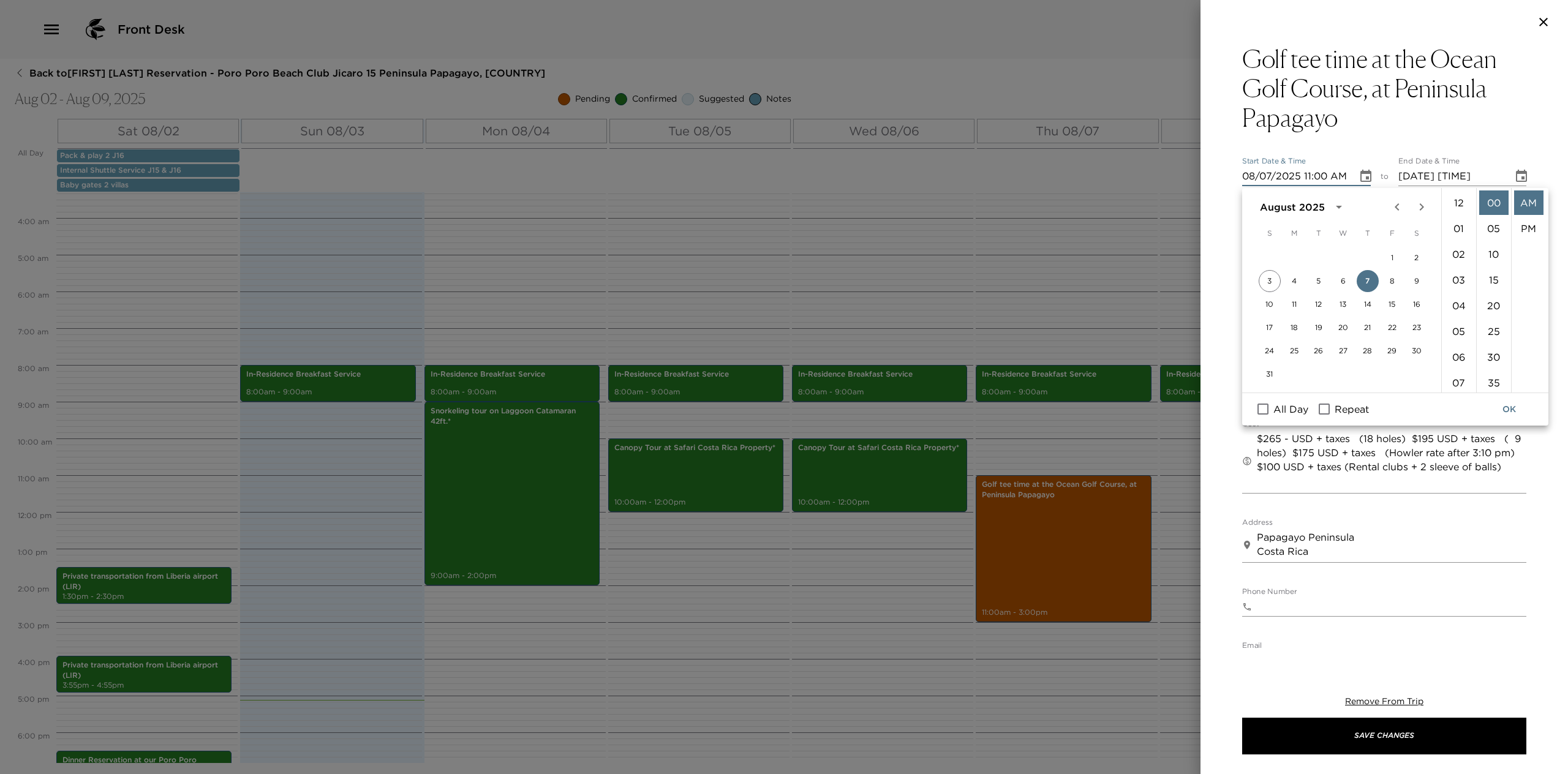 scroll, scrollTop: 296, scrollLeft: 0, axis: vertical 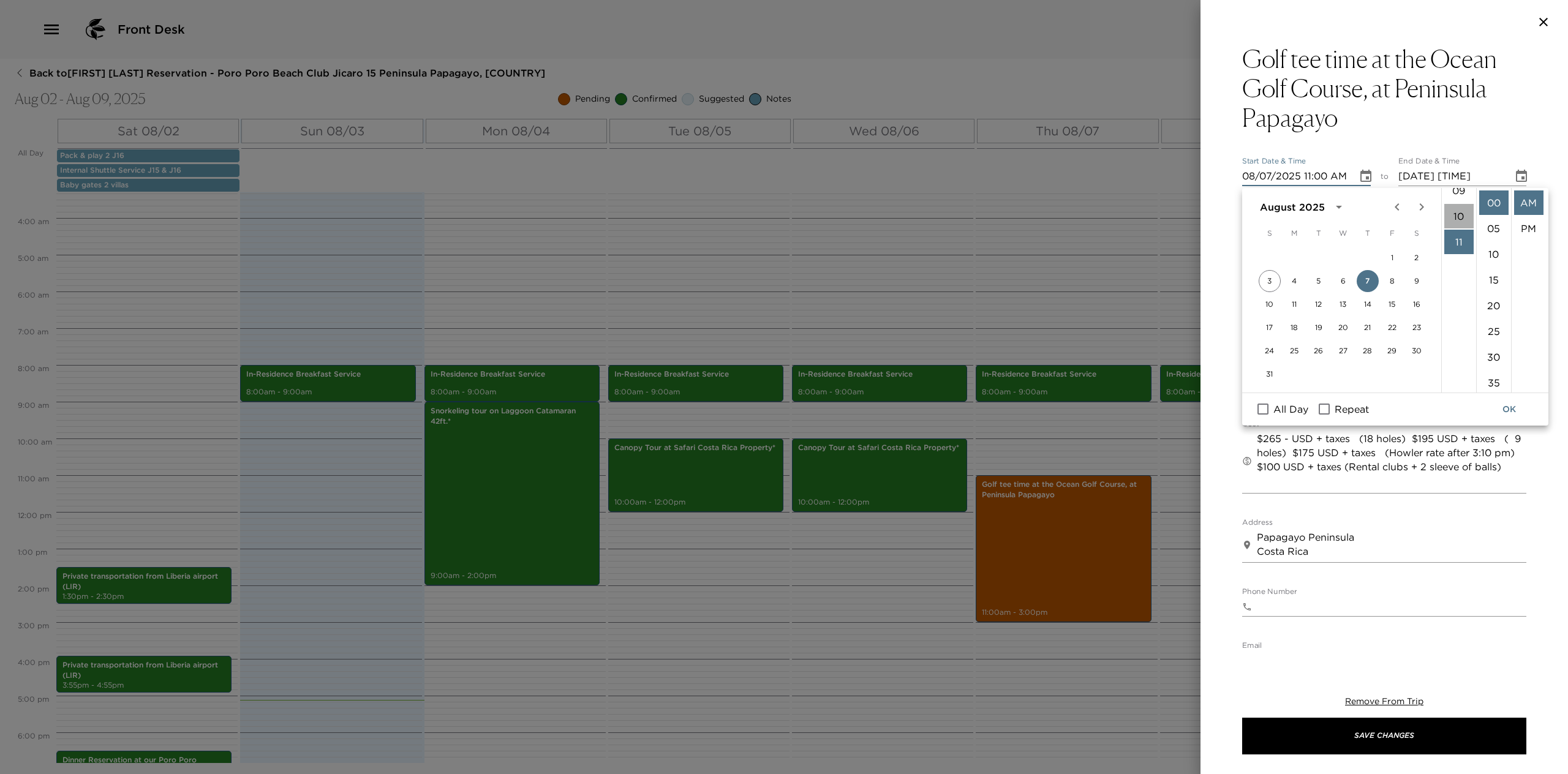 click on "10" at bounding box center [1459, 216] 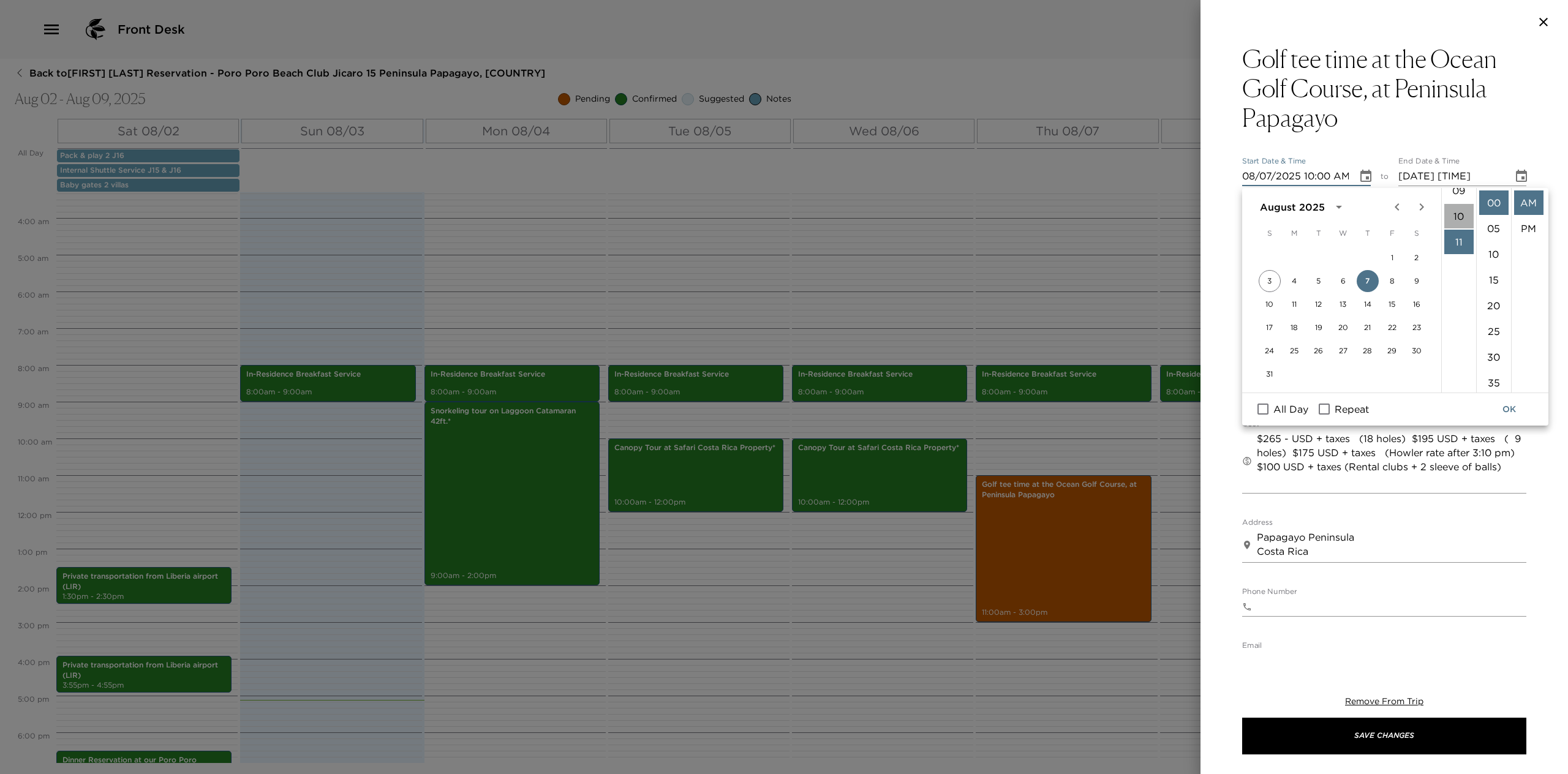 scroll, scrollTop: 269, scrollLeft: 0, axis: vertical 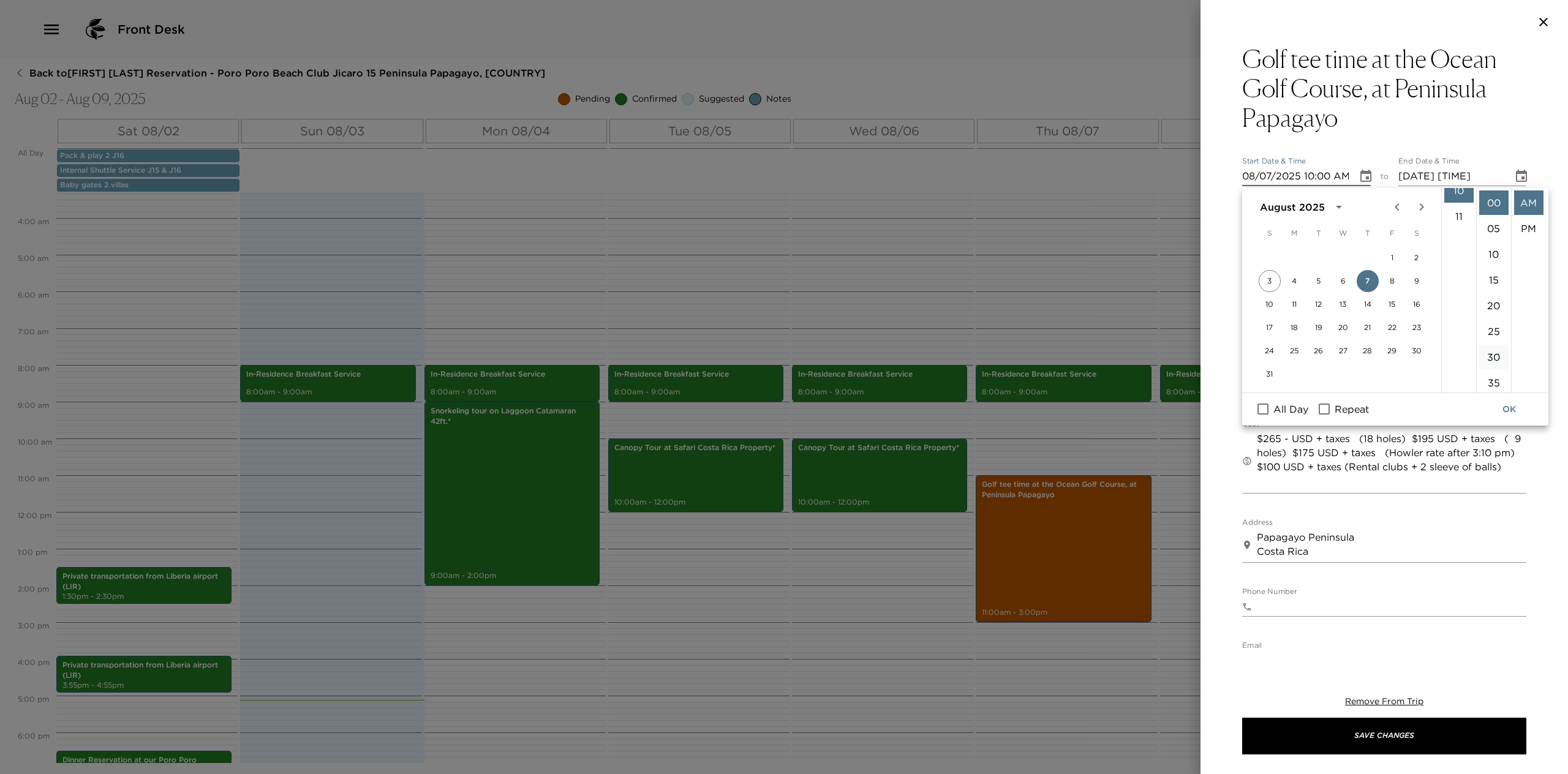 click on "30" at bounding box center [1494, 357] 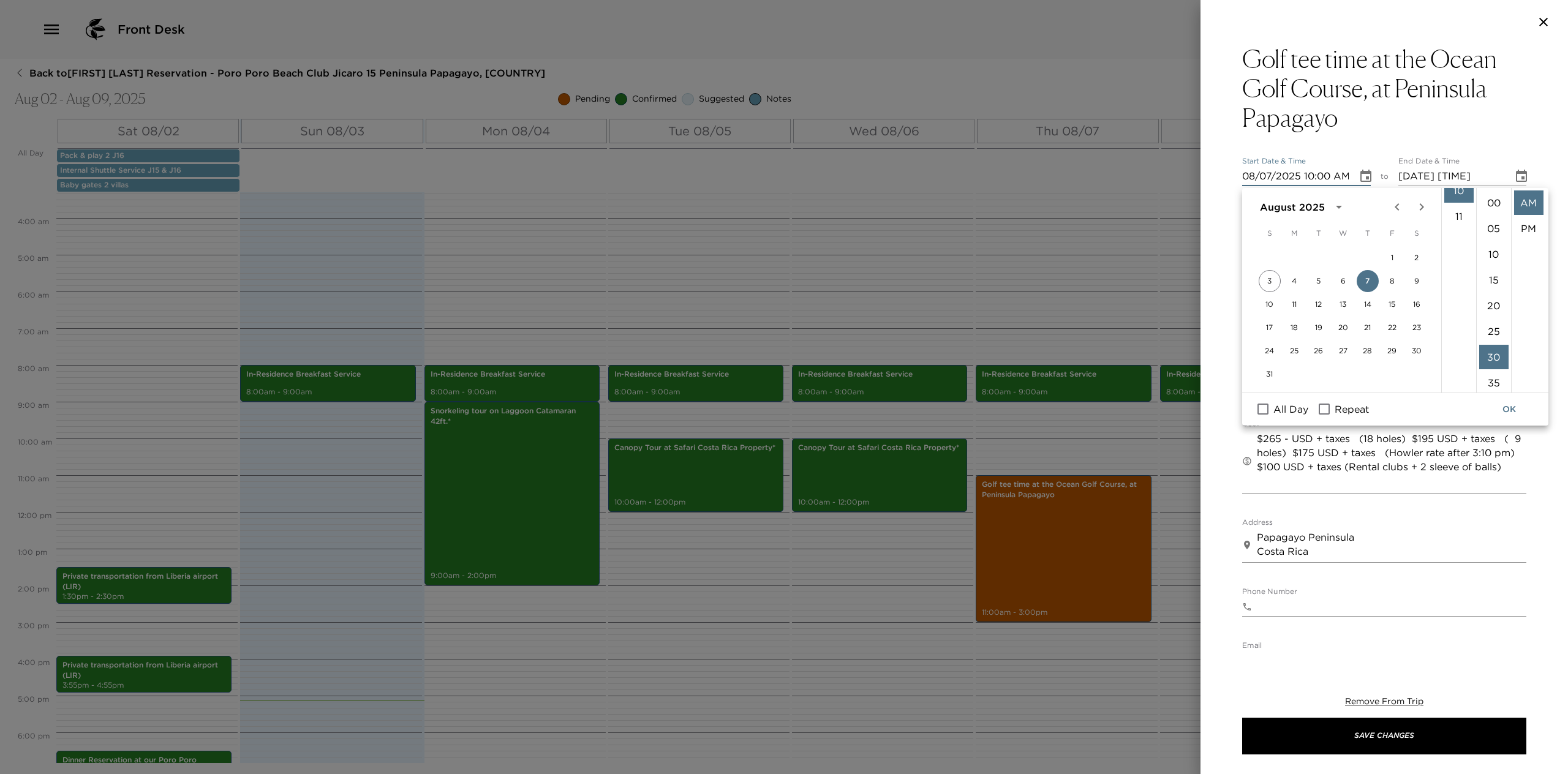 type on "08/07/2025 10:30 AM" 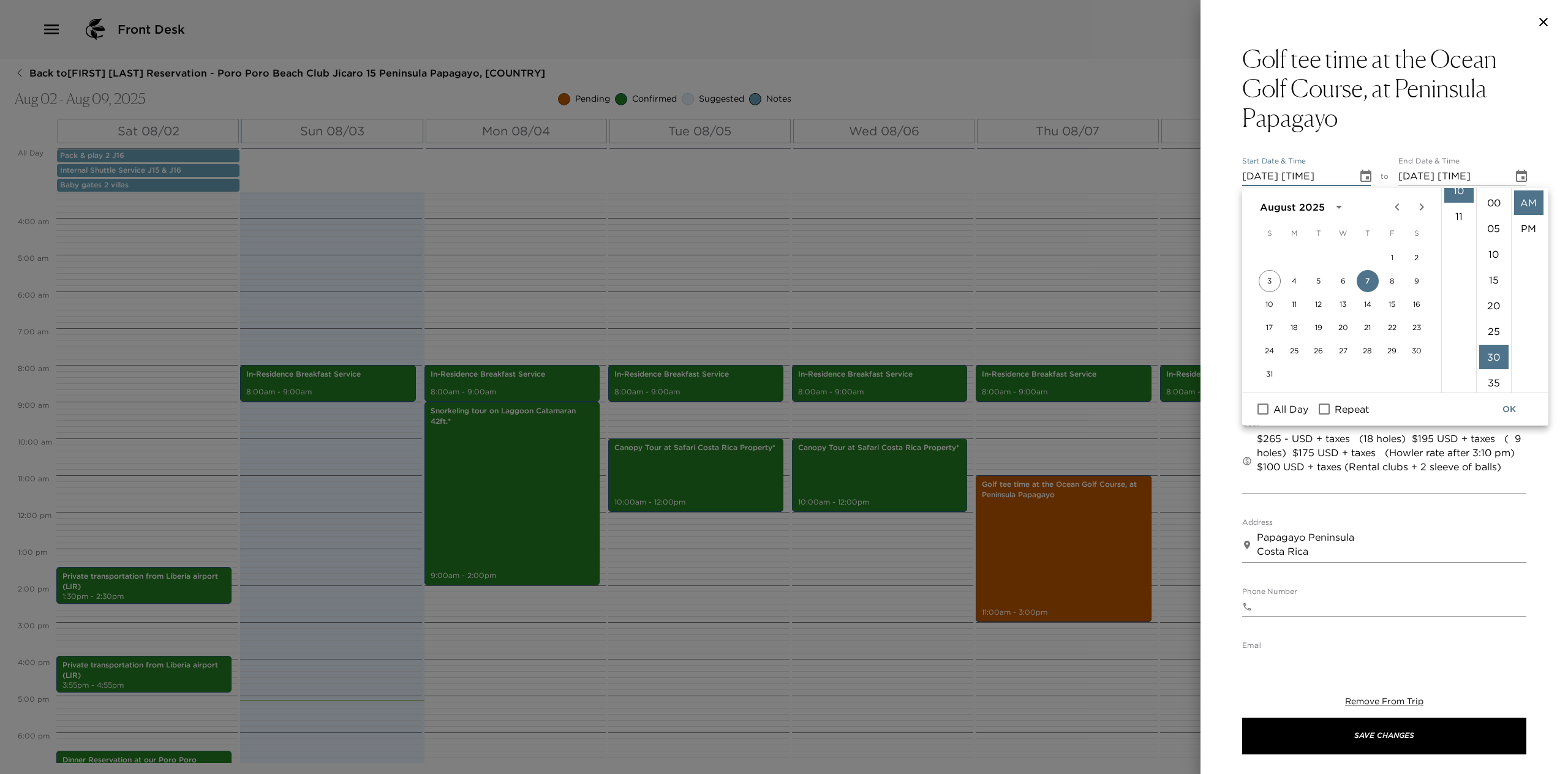 scroll, scrollTop: 162, scrollLeft: 0, axis: vertical 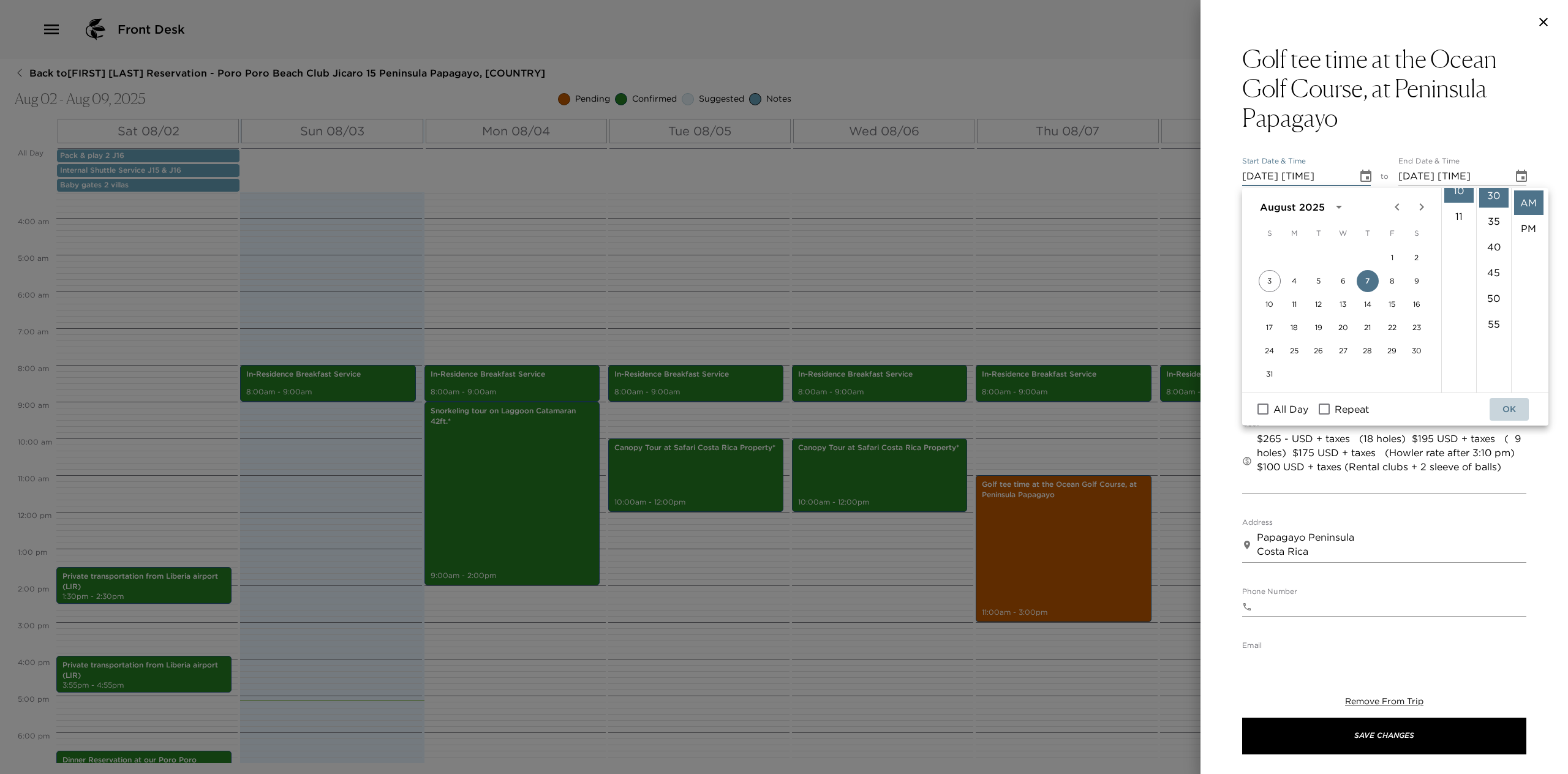 click on "OK" at bounding box center (1509, 409) 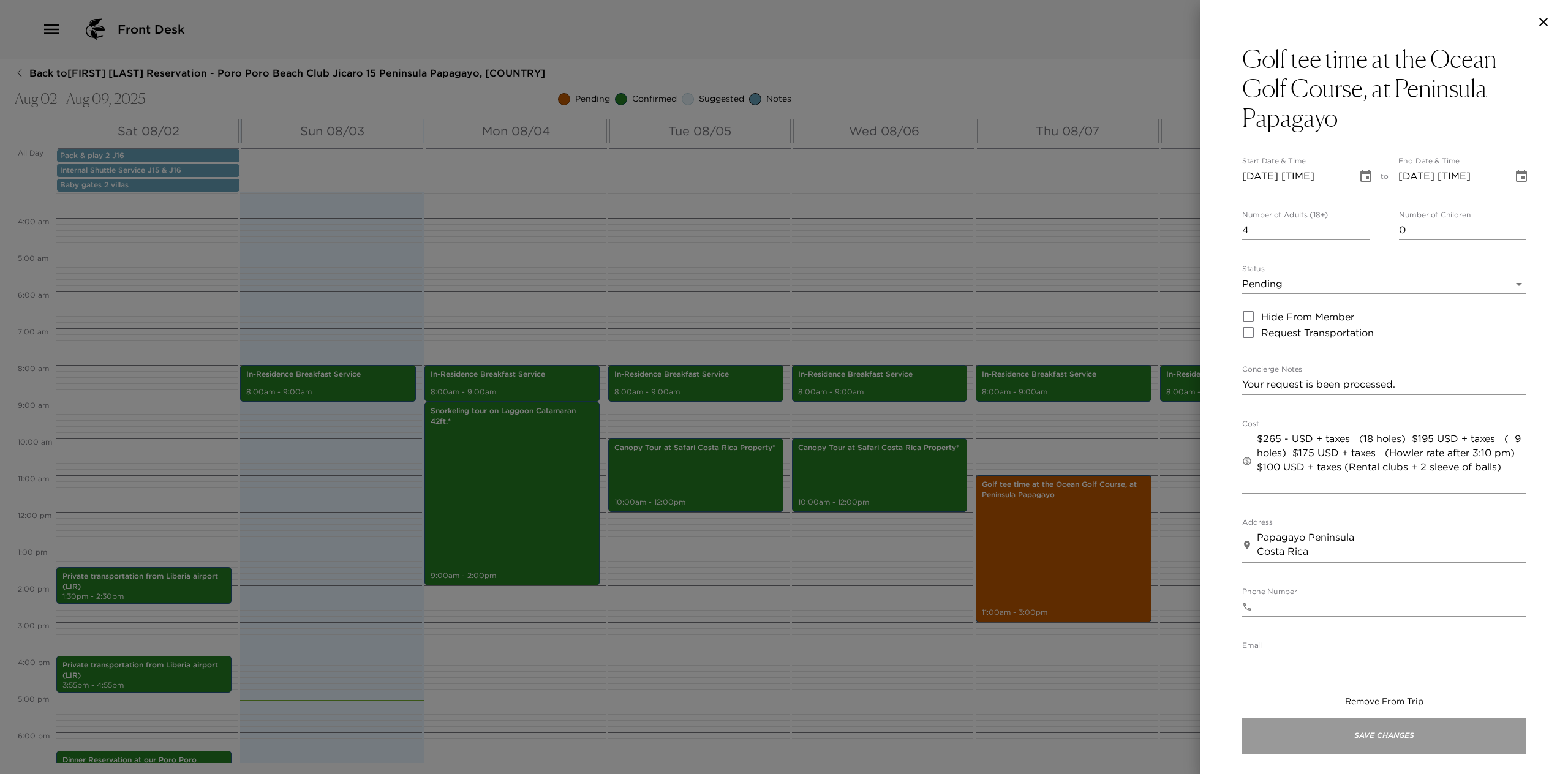 click on "Save Changes" at bounding box center [1384, 736] 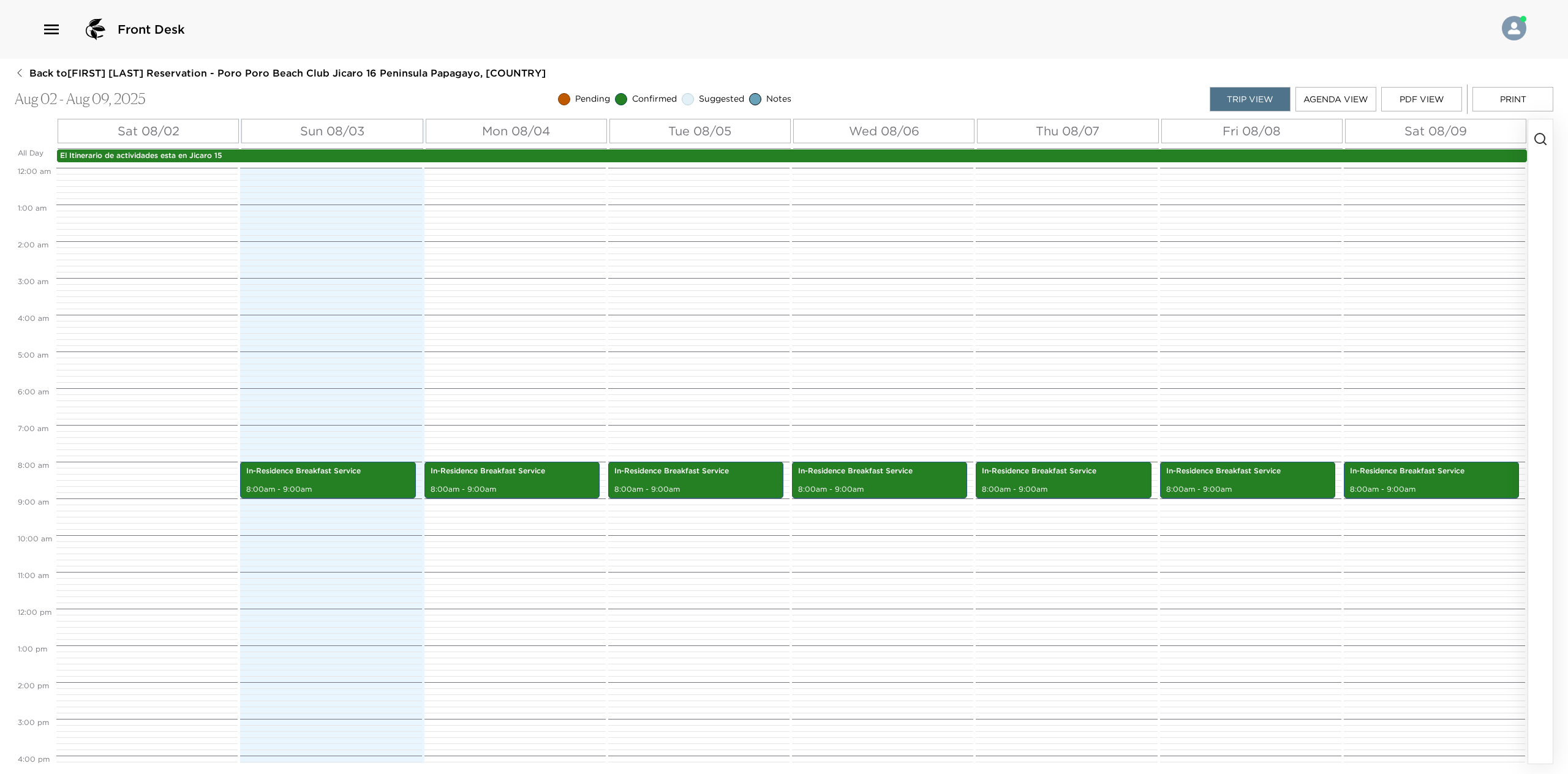 scroll, scrollTop: 0, scrollLeft: 0, axis: both 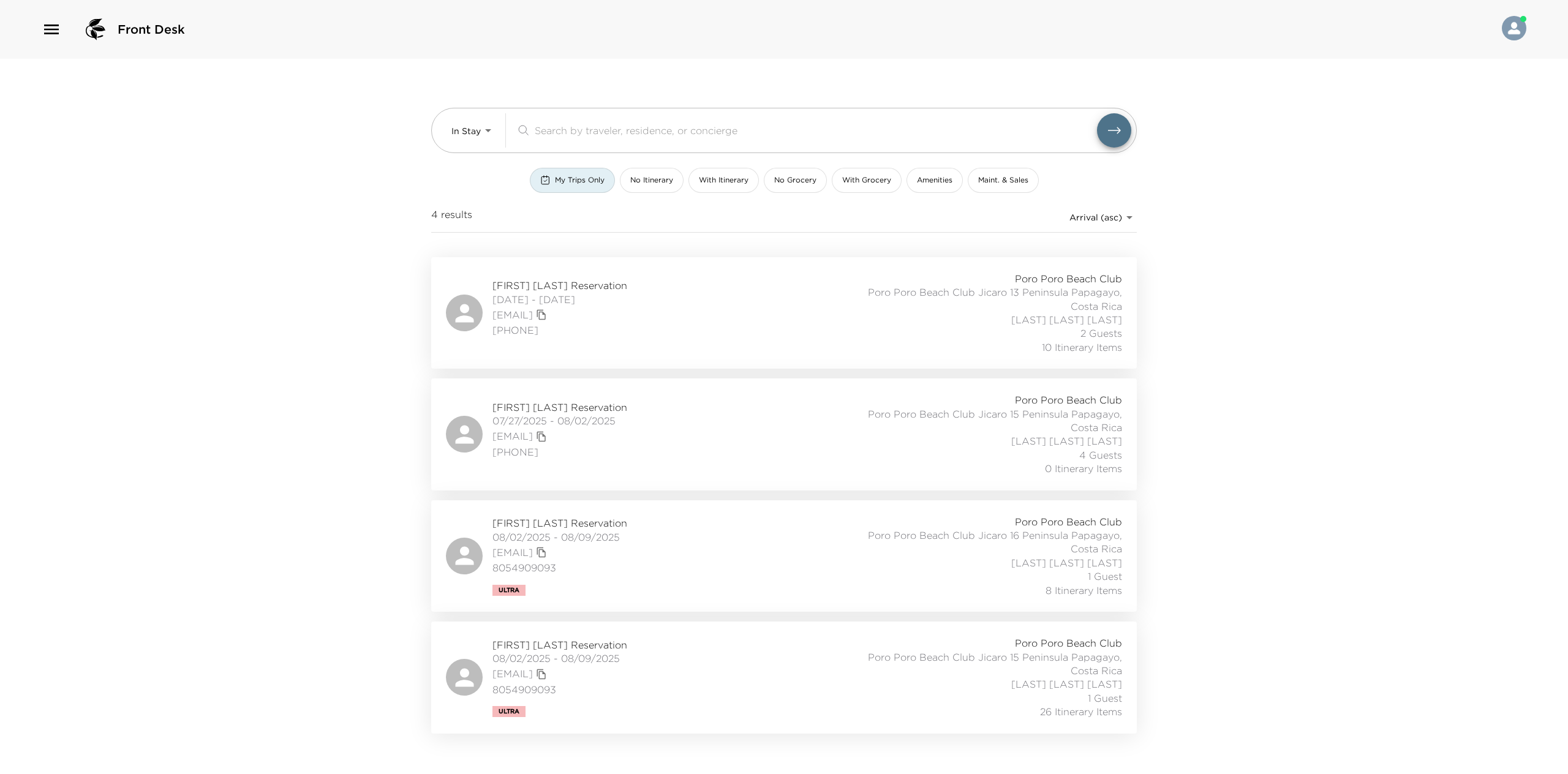 click on "My Trips Only" at bounding box center (572, 180) 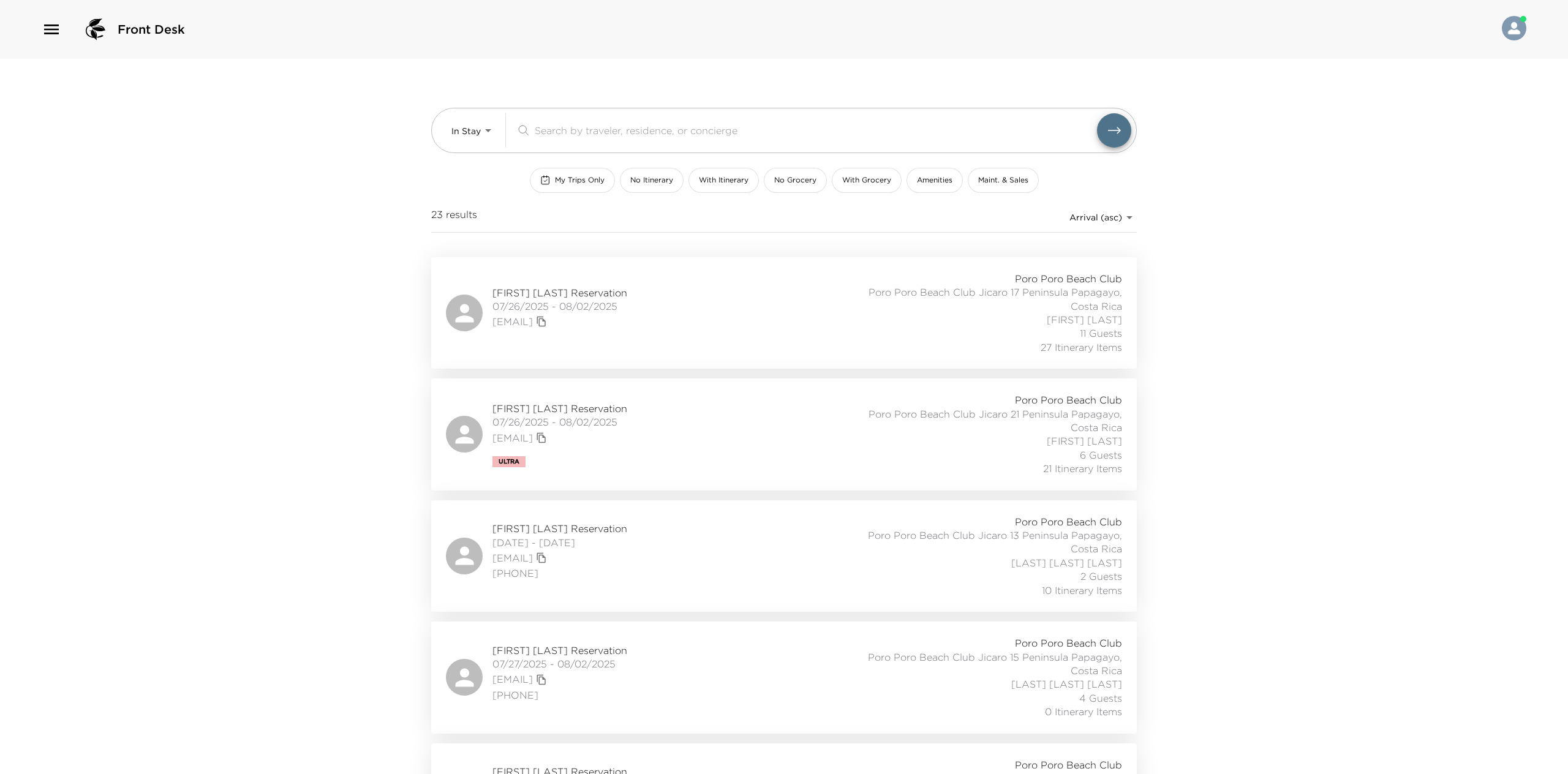 scroll, scrollTop: 0, scrollLeft: 0, axis: both 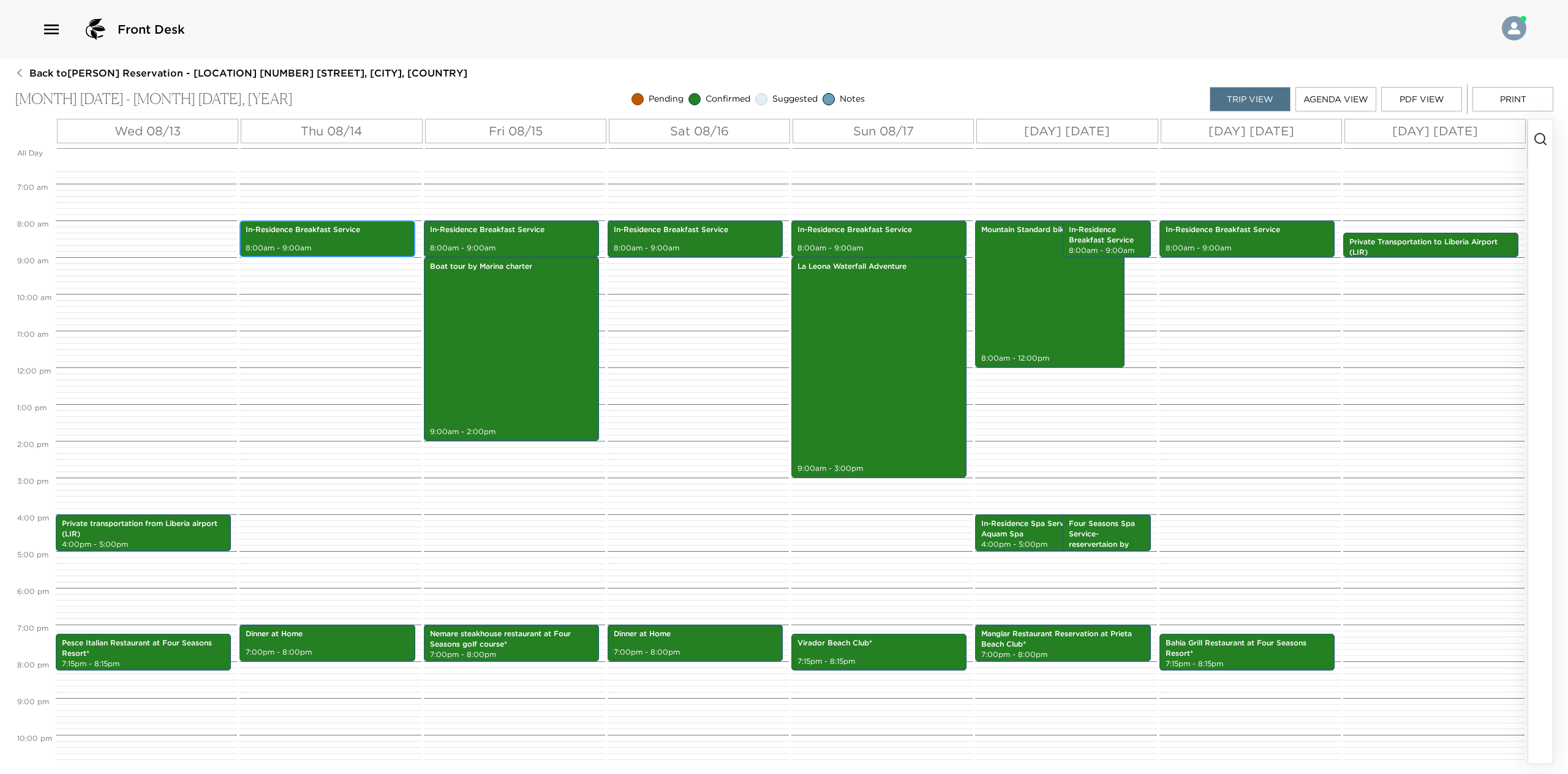 click on "In-Residence Breakfast Service" at bounding box center [327, 230] 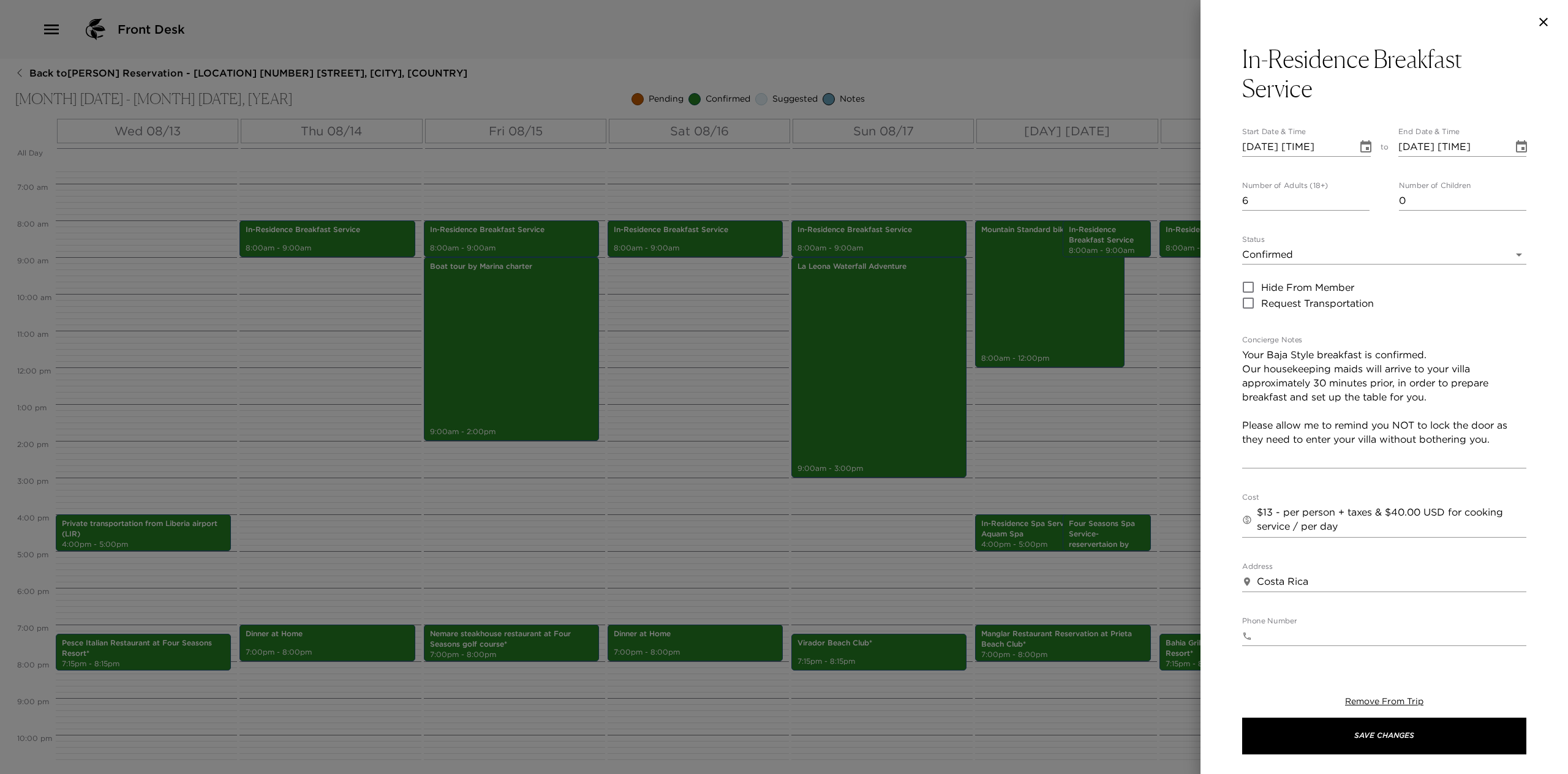 click at bounding box center (784, 387) 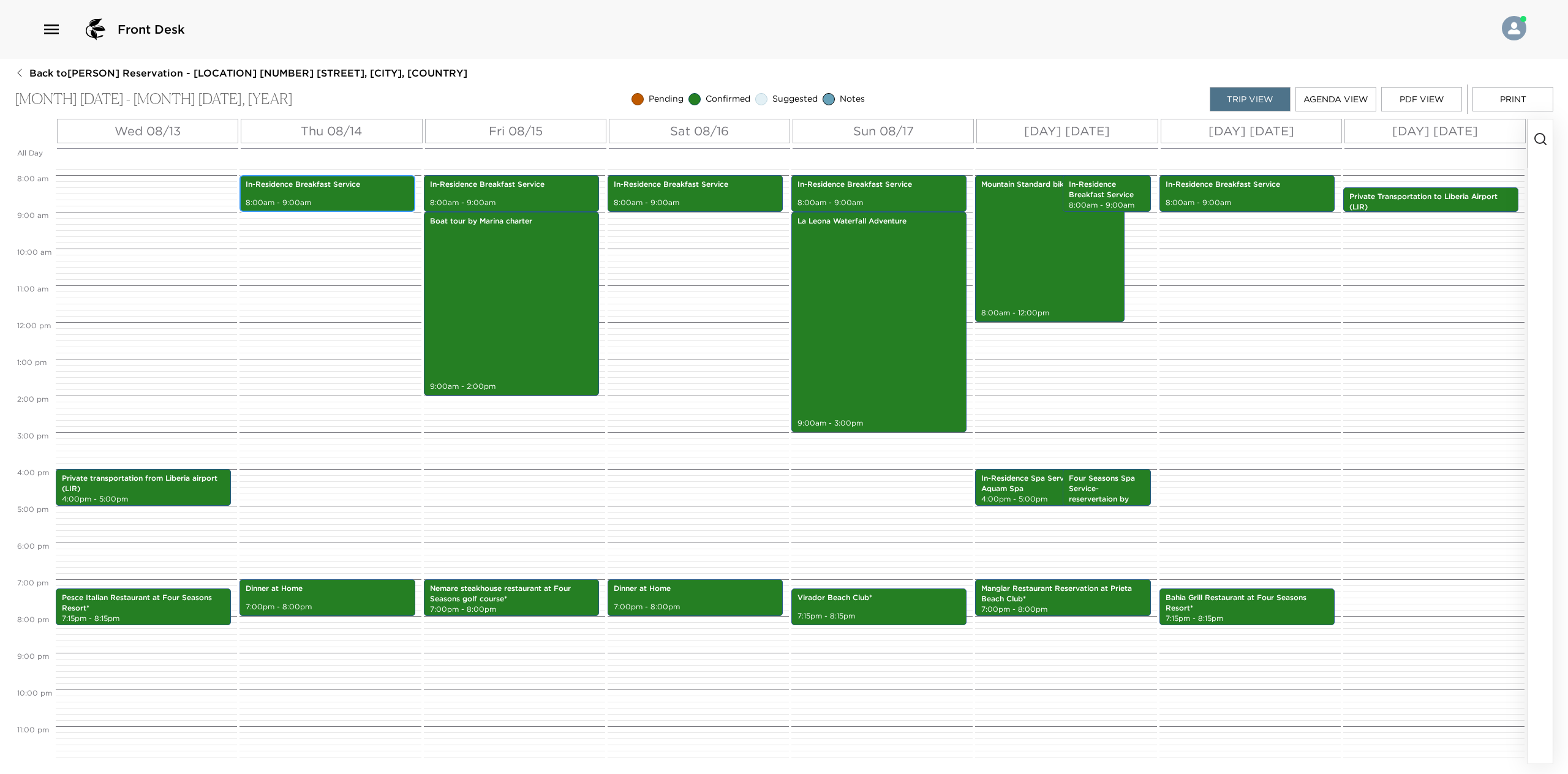 scroll, scrollTop: 296, scrollLeft: 0, axis: vertical 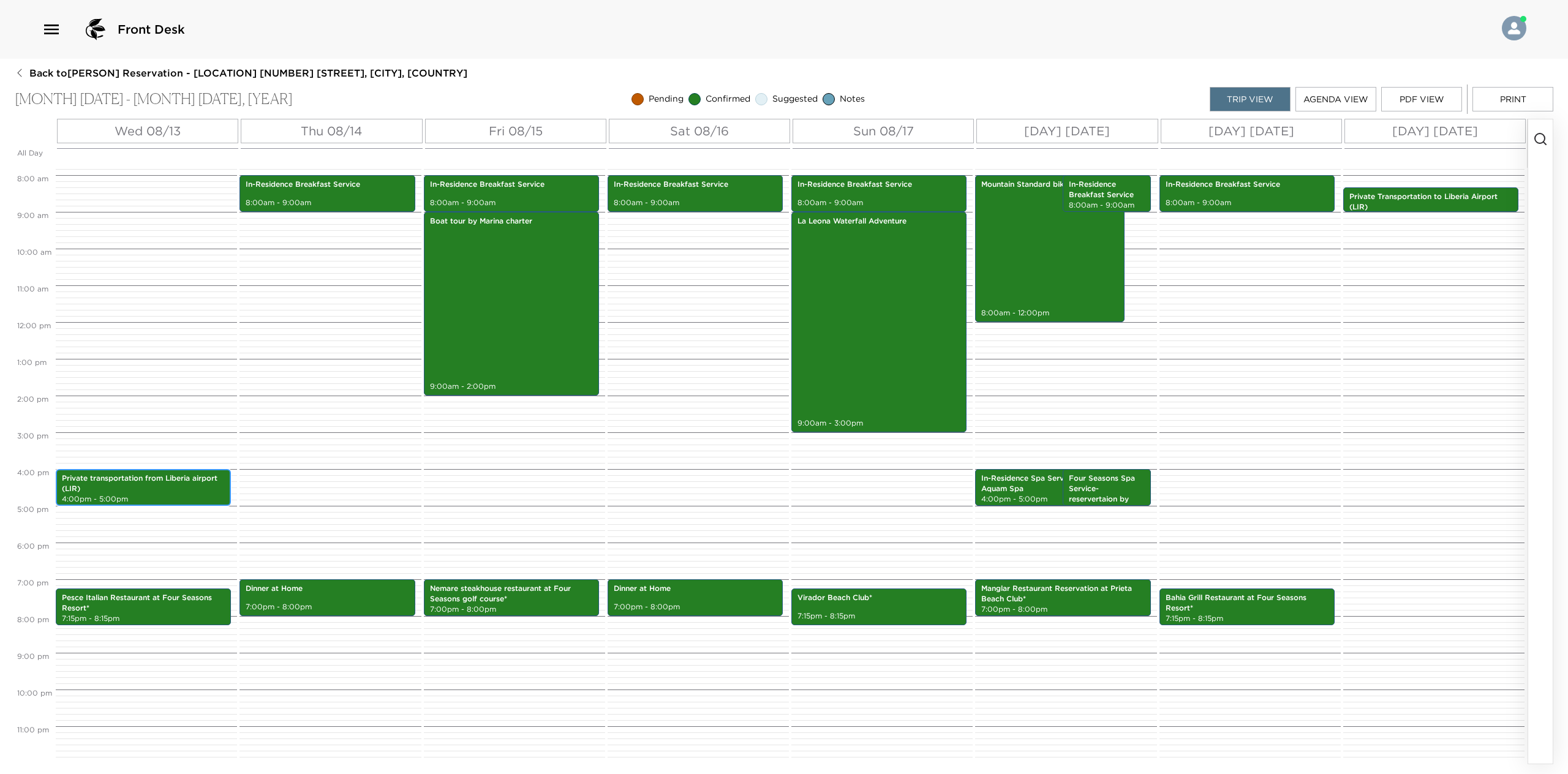 click on "Private transportation from Liberia airport (LIR)" at bounding box center [143, 484] 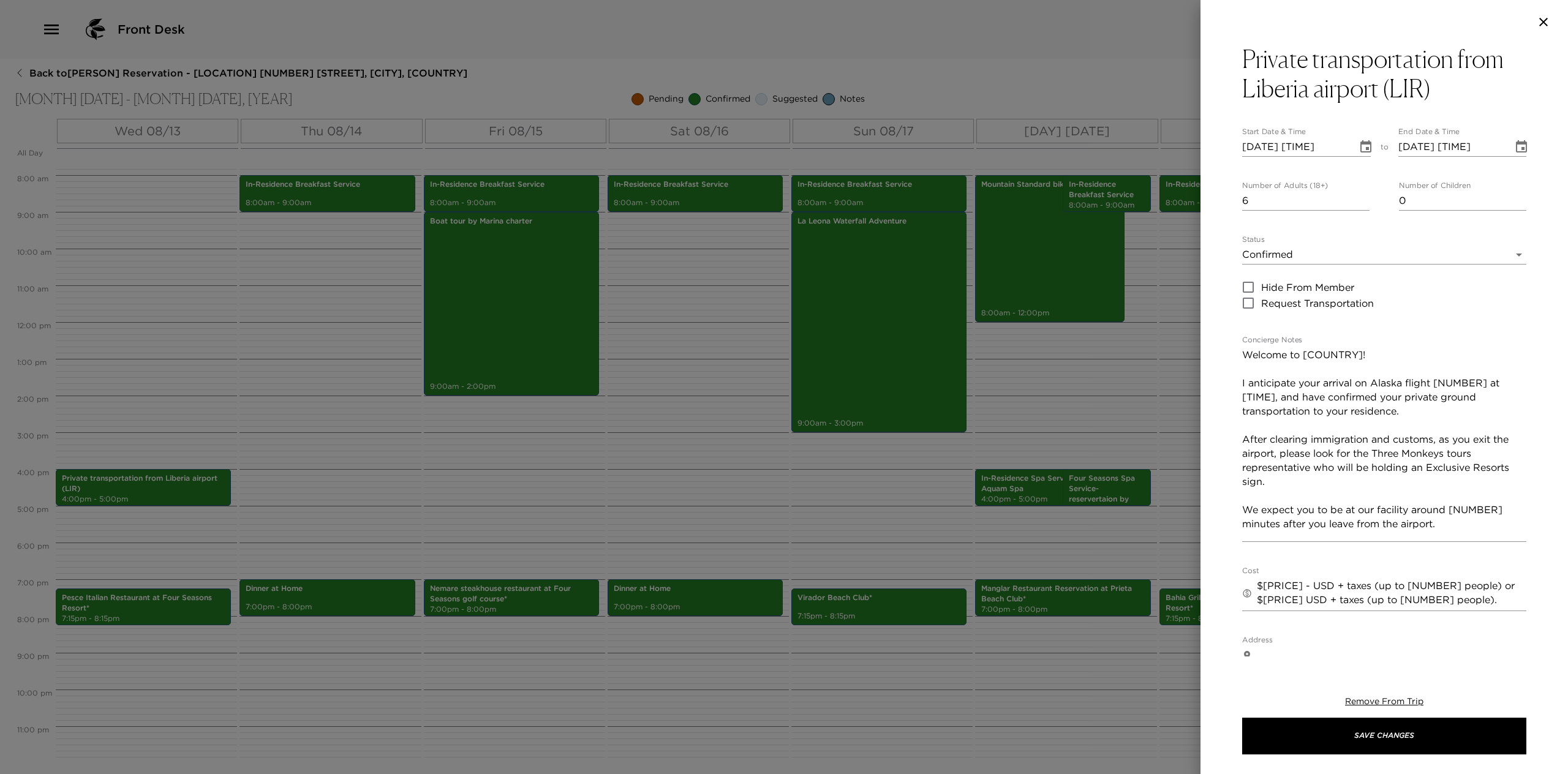 click at bounding box center (784, 387) 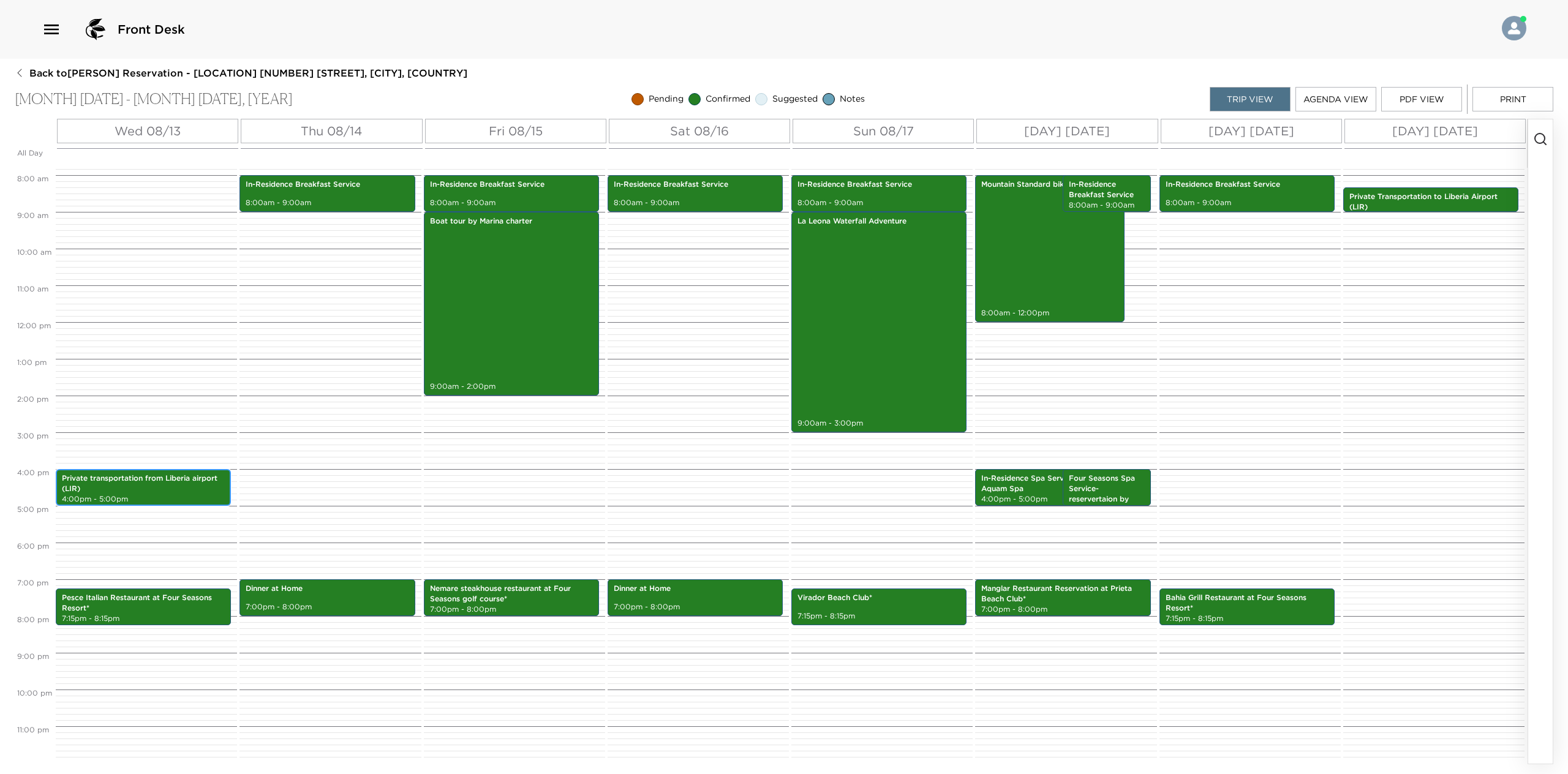 click on "Private transportation from Liberia airport (LIR)" at bounding box center [143, 484] 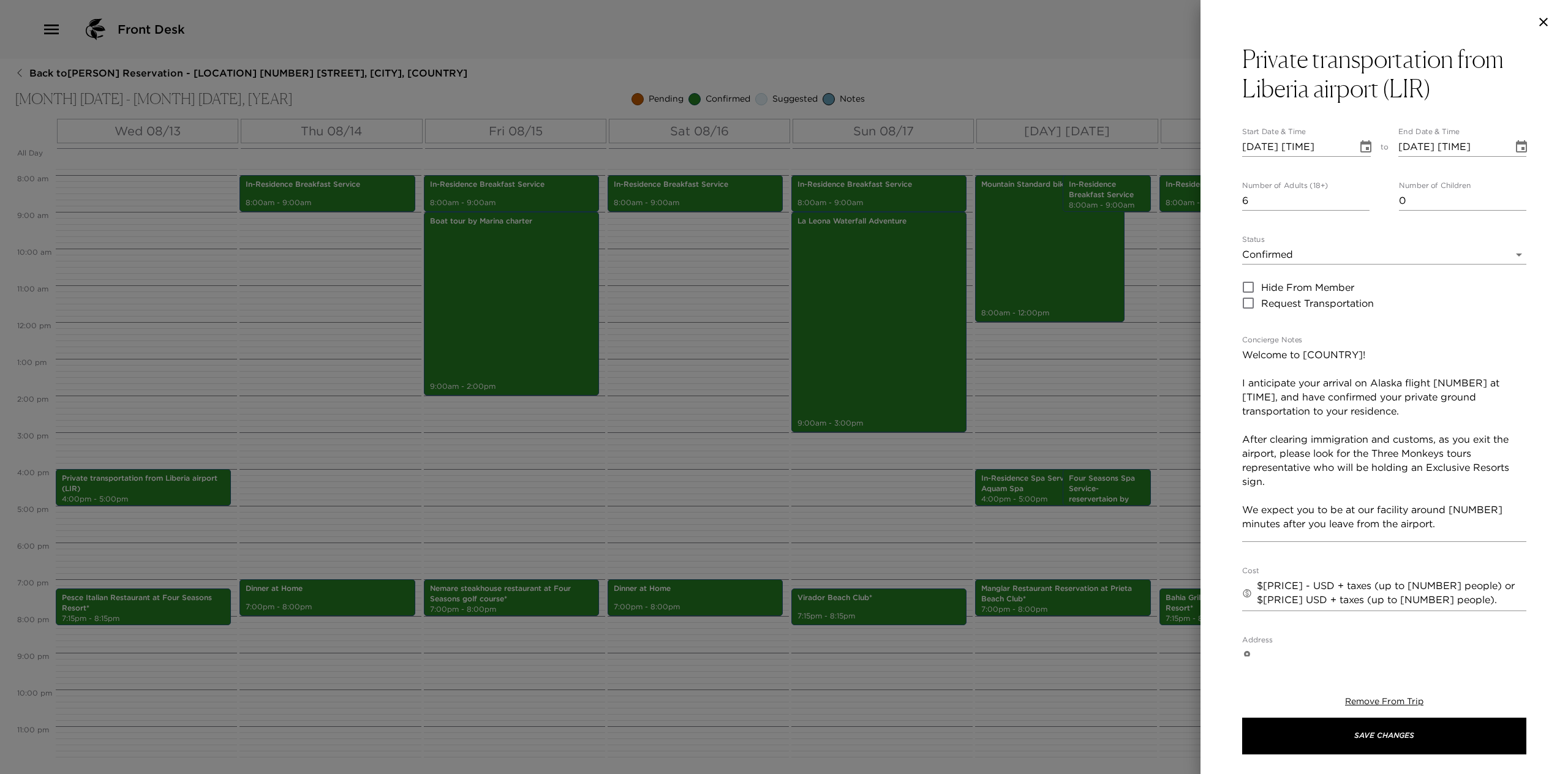 click at bounding box center [784, 387] 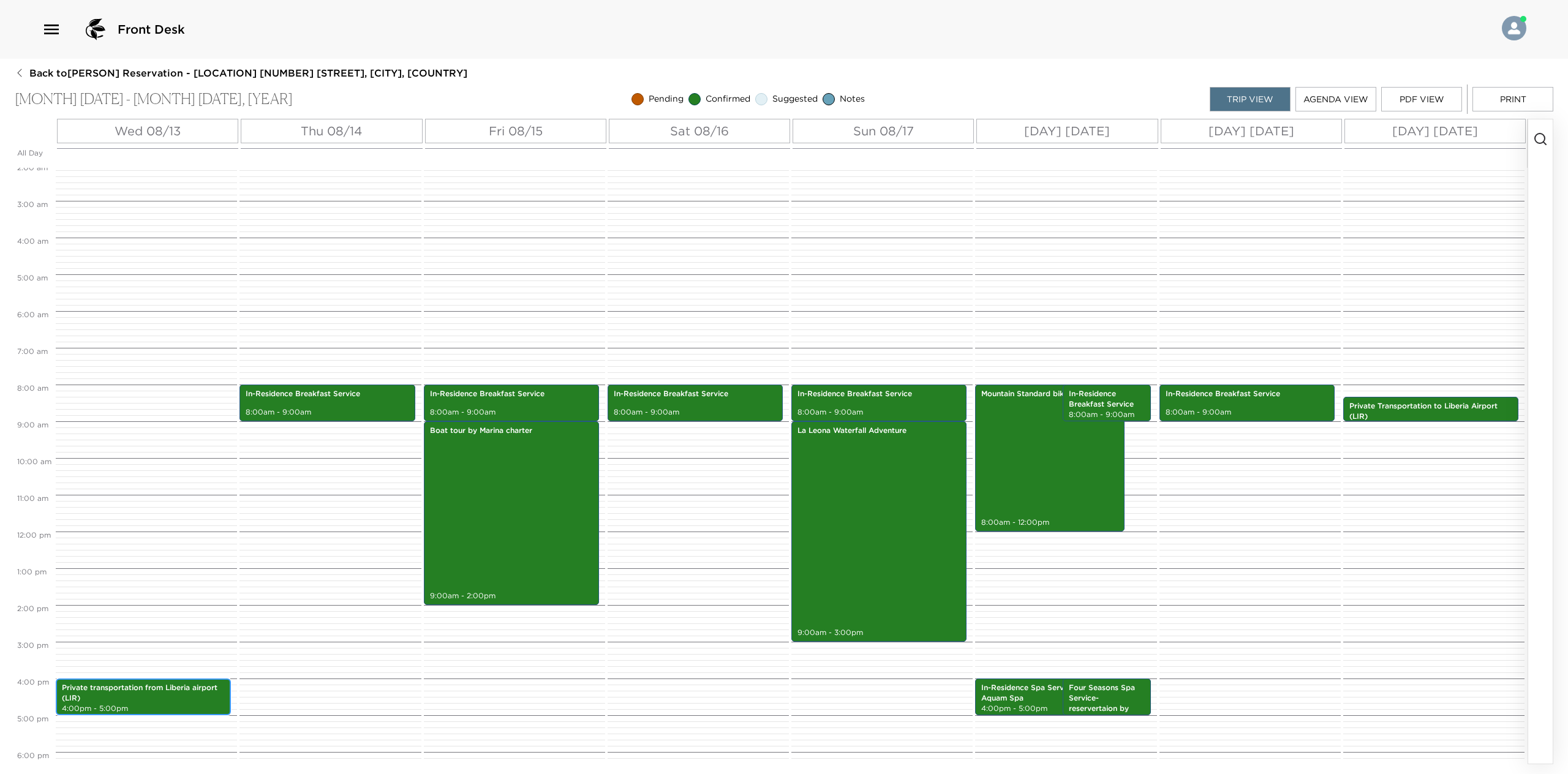 scroll, scrollTop: 71, scrollLeft: 0, axis: vertical 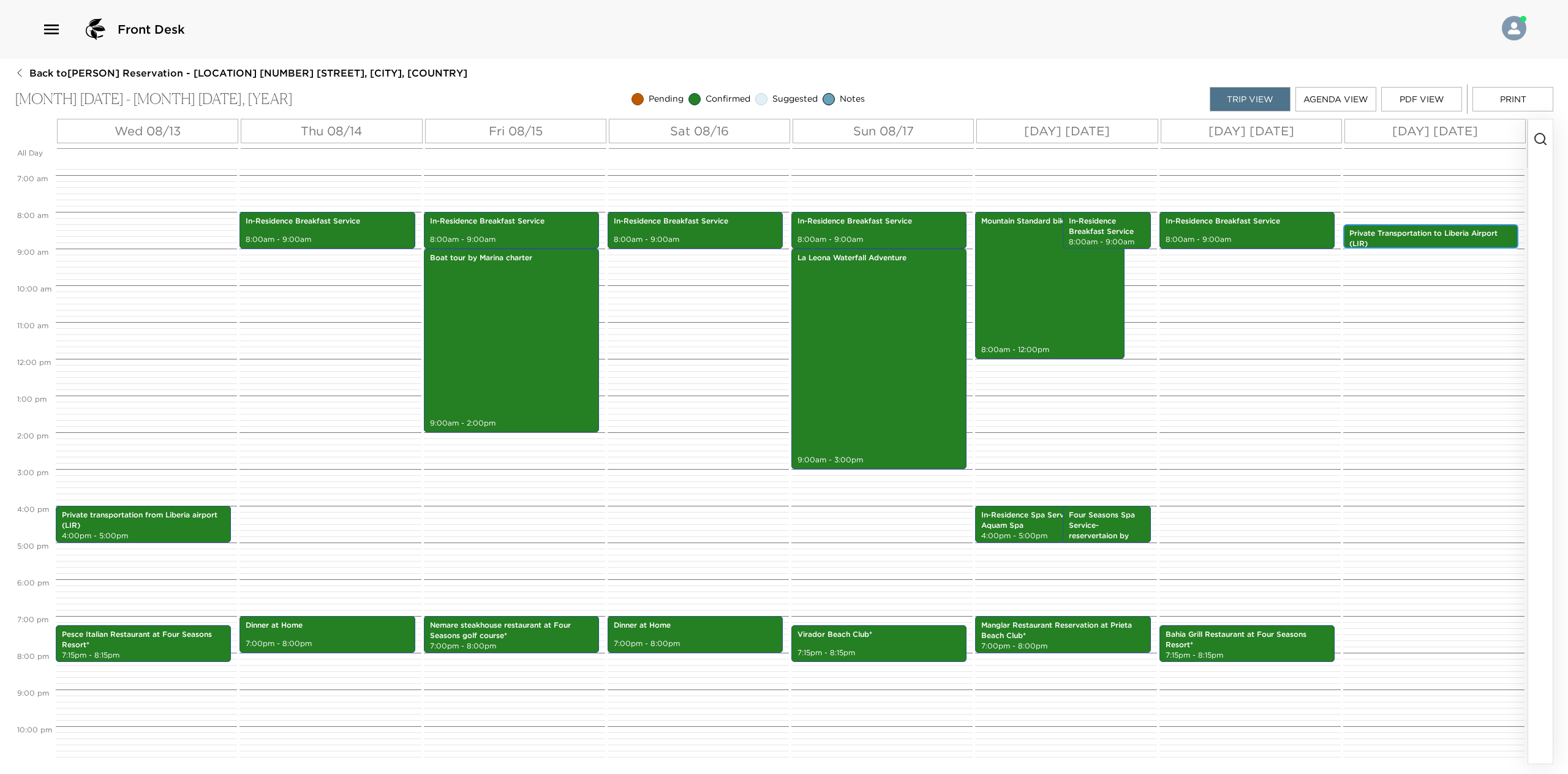 click on "Private Transportation to Liberia Airport (LIR)" at bounding box center (1431, 239) 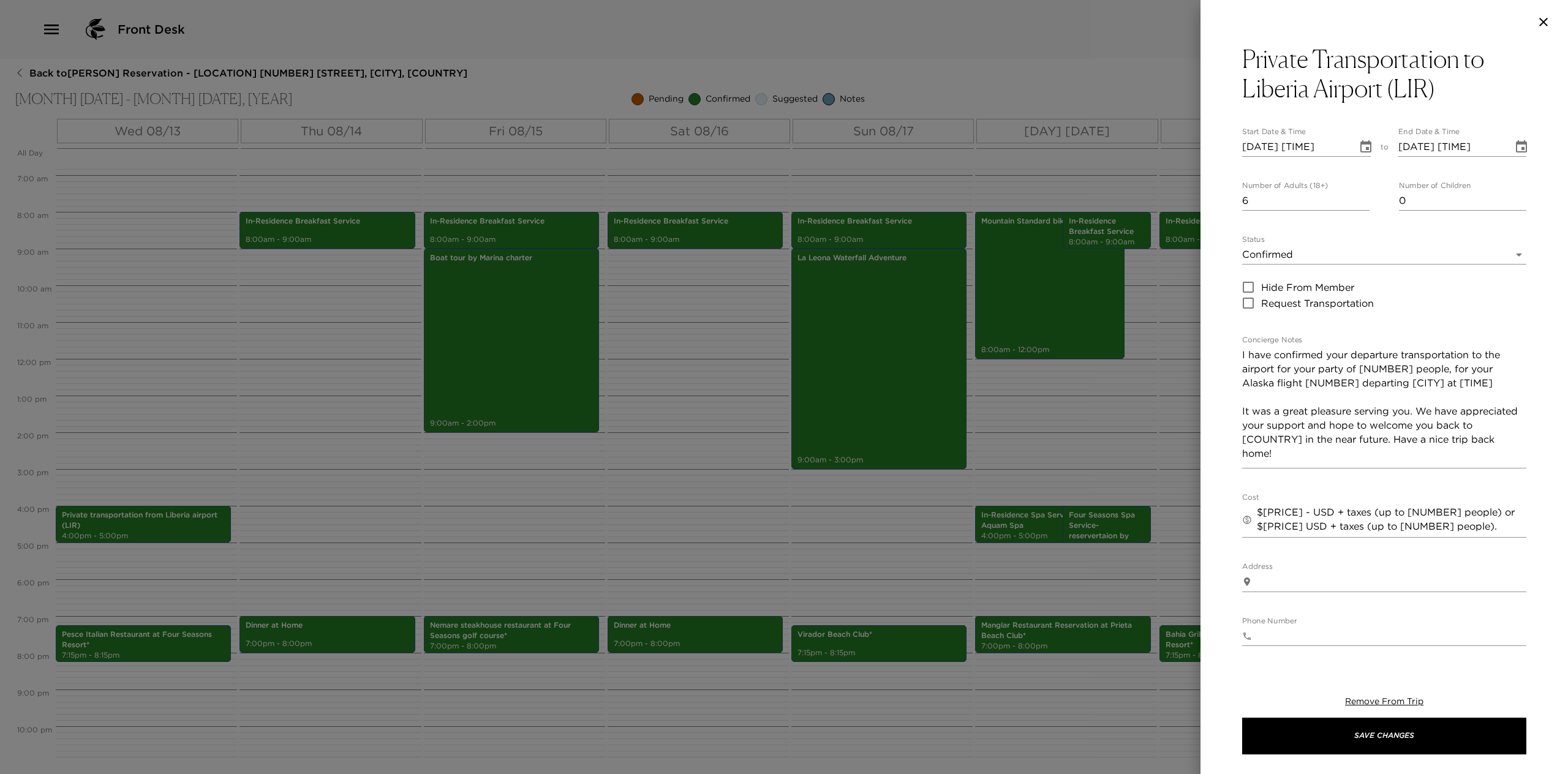 click at bounding box center [784, 387] 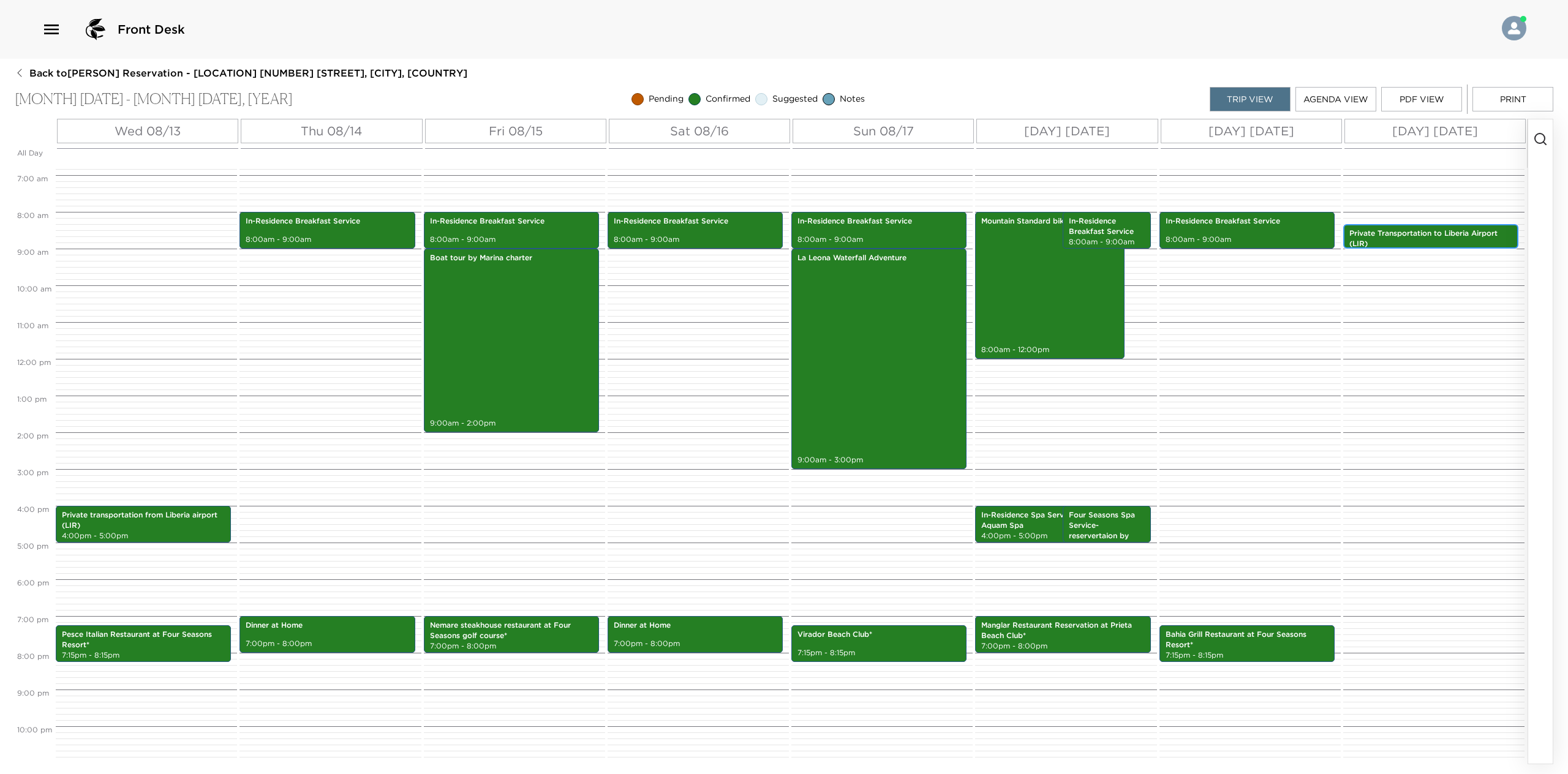 click on "Private Transportation to Liberia Airport (LIR)" at bounding box center (1431, 239) 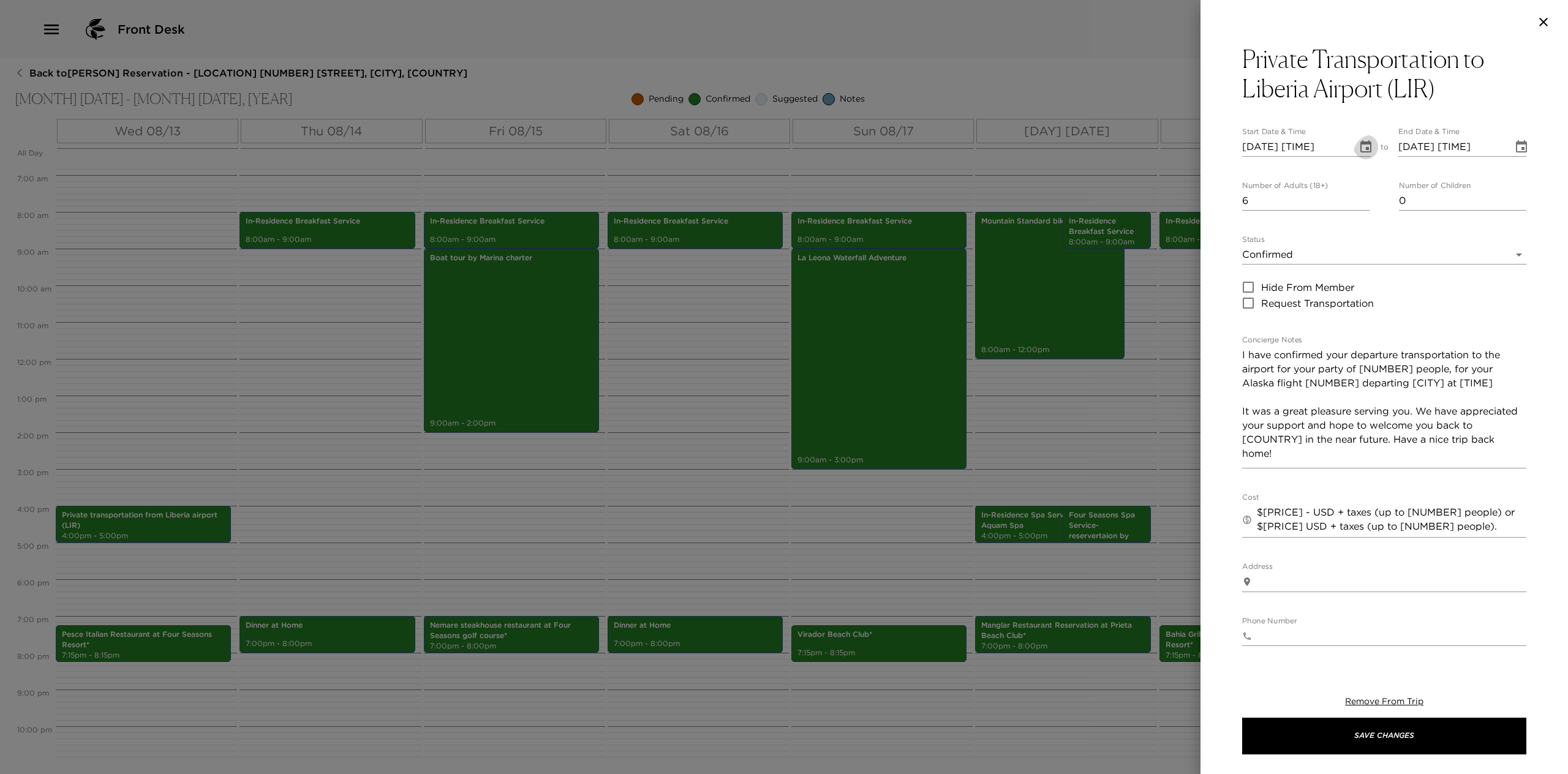 click 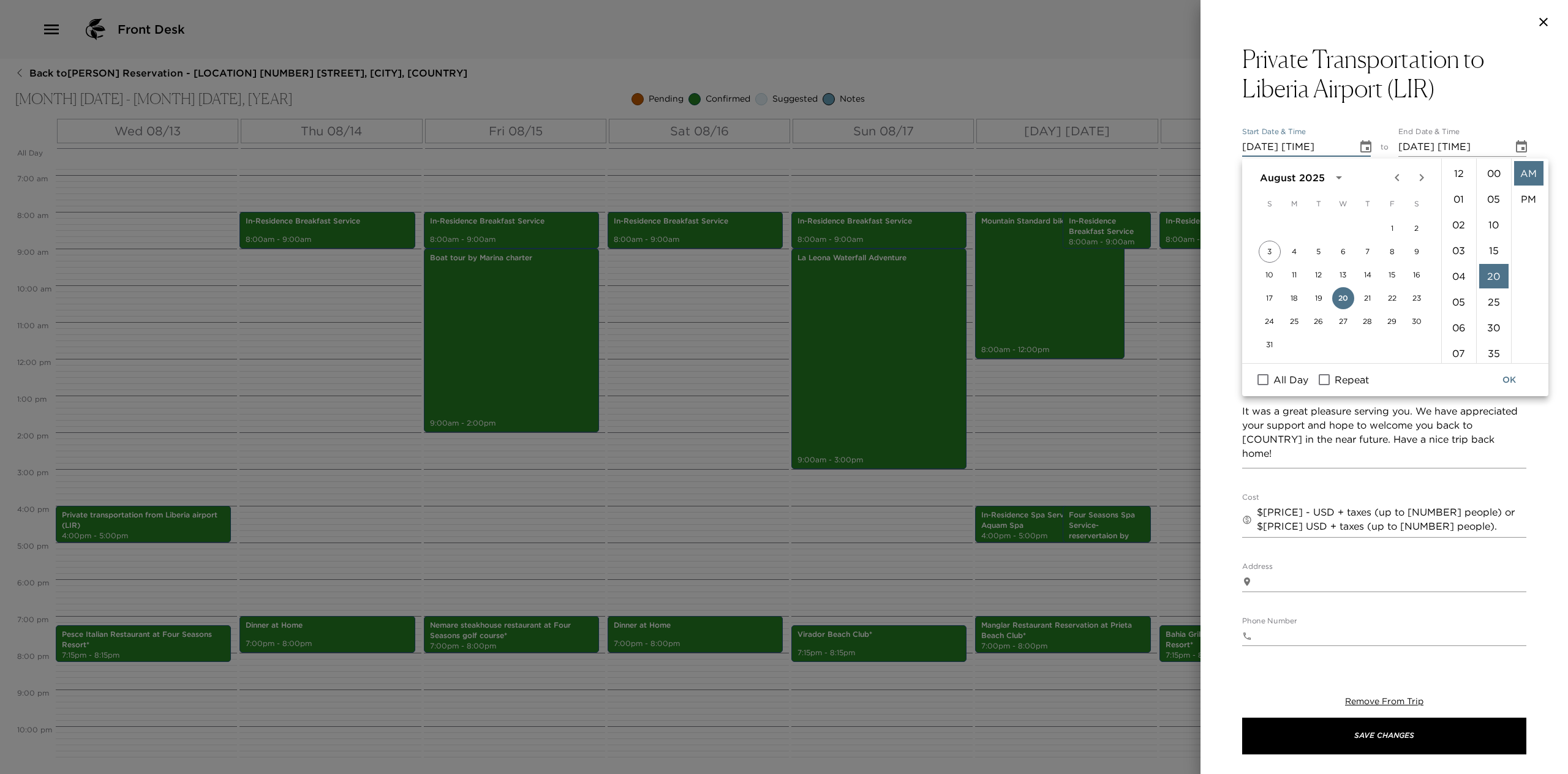 scroll, scrollTop: 216, scrollLeft: 0, axis: vertical 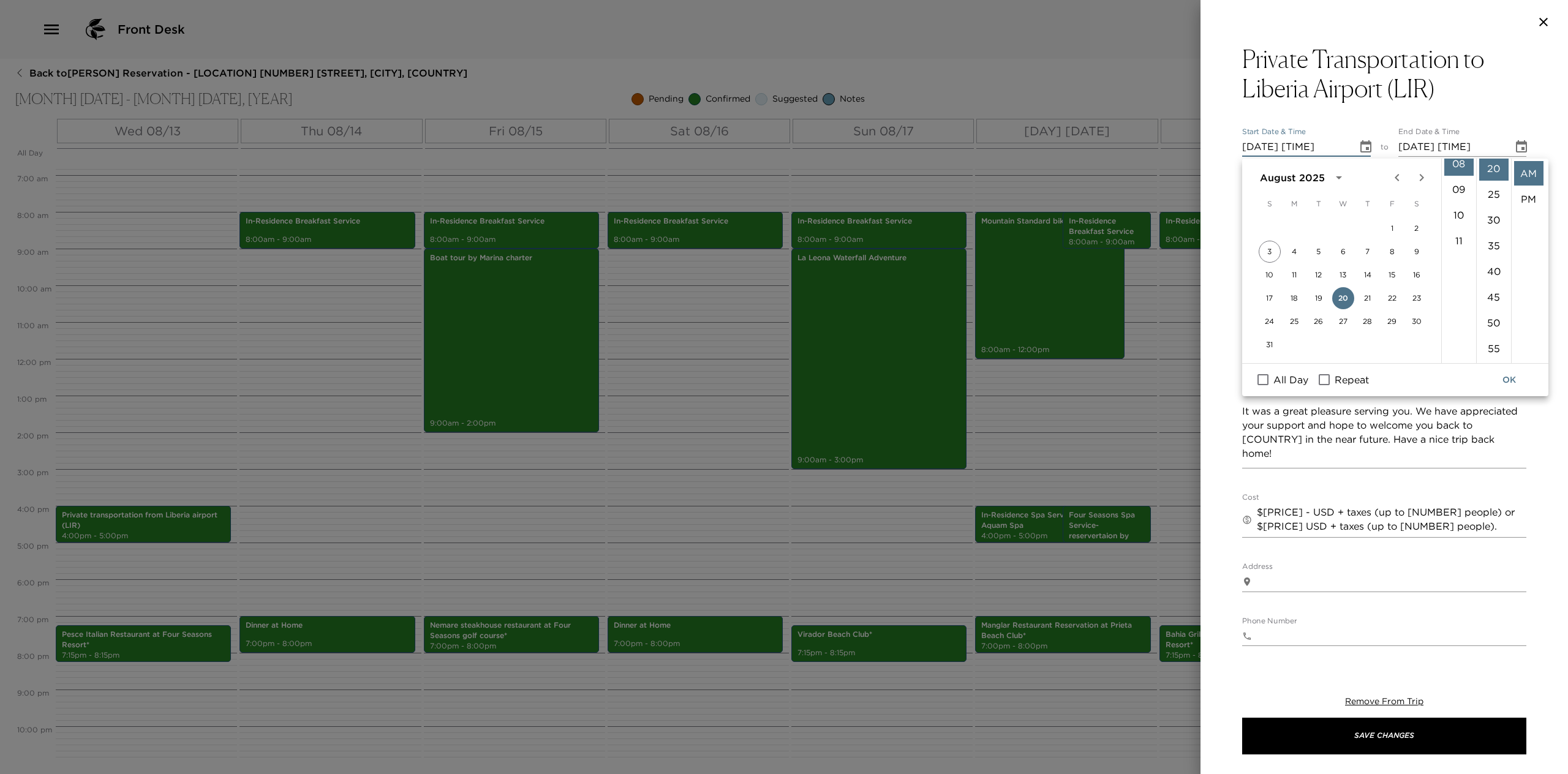 click at bounding box center (784, 387) 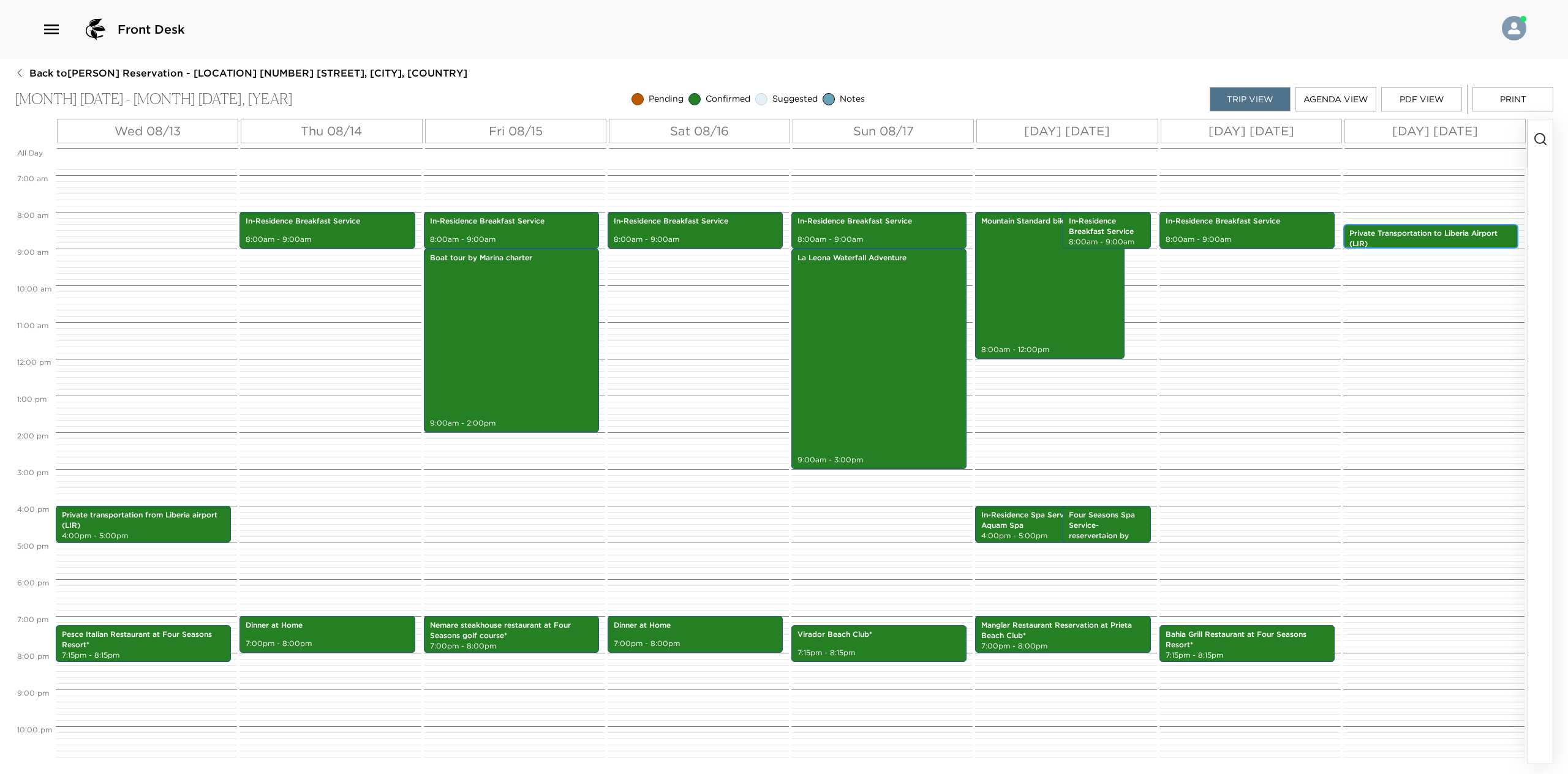 click on "Private Transportation to Liberia Airport (LIR)" at bounding box center (1431, 239) 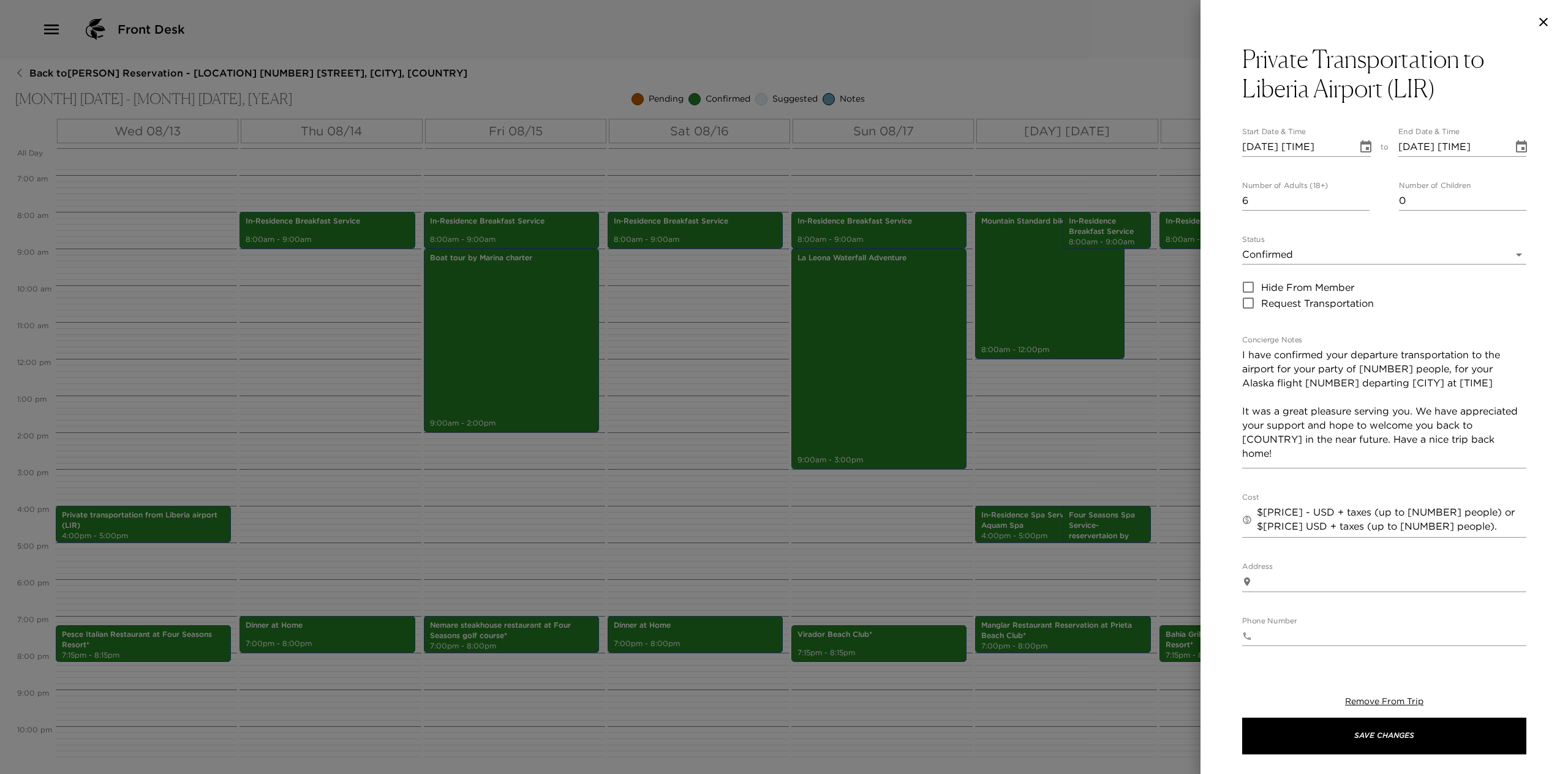 click 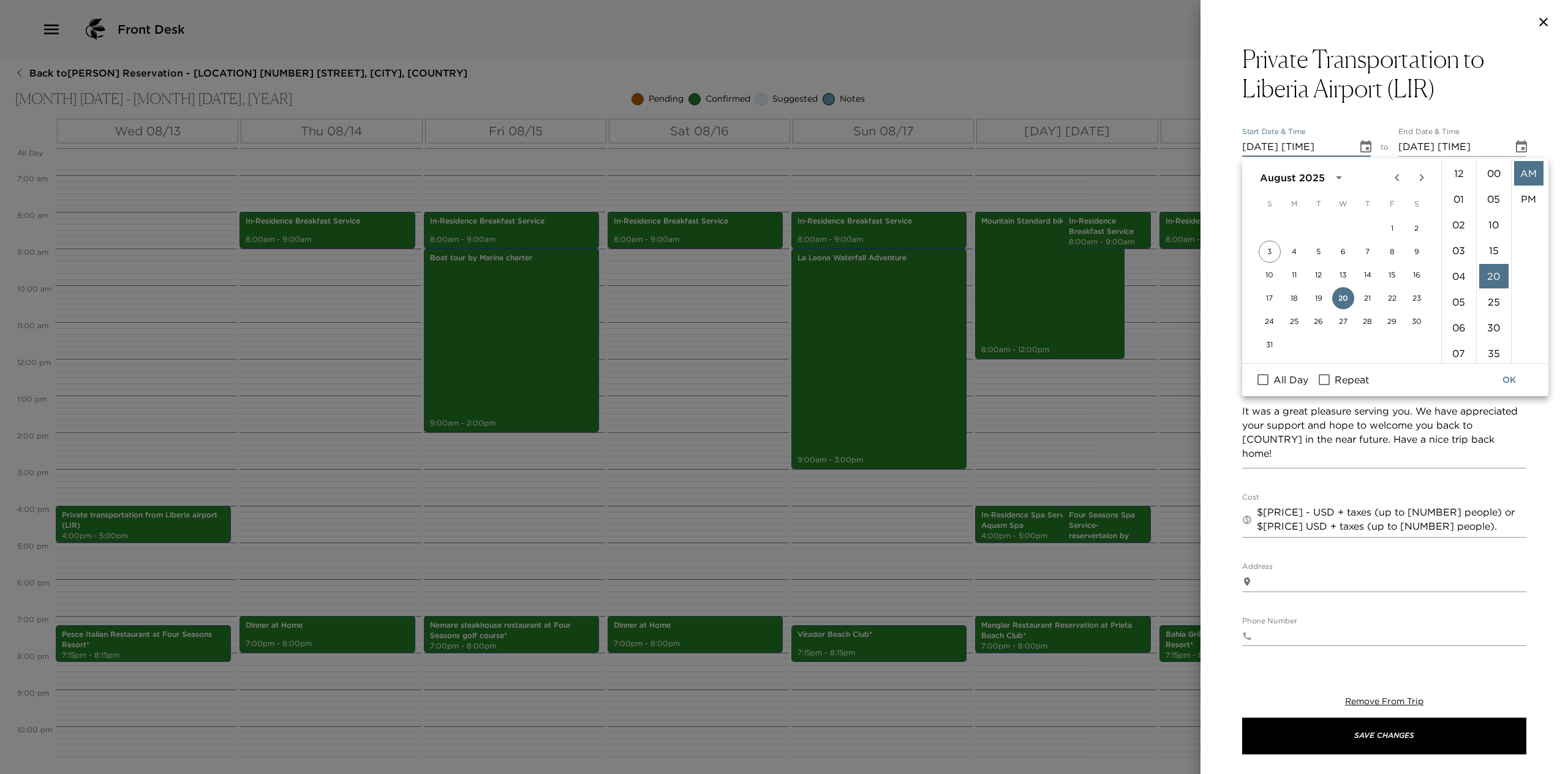 scroll, scrollTop: 216, scrollLeft: 0, axis: vertical 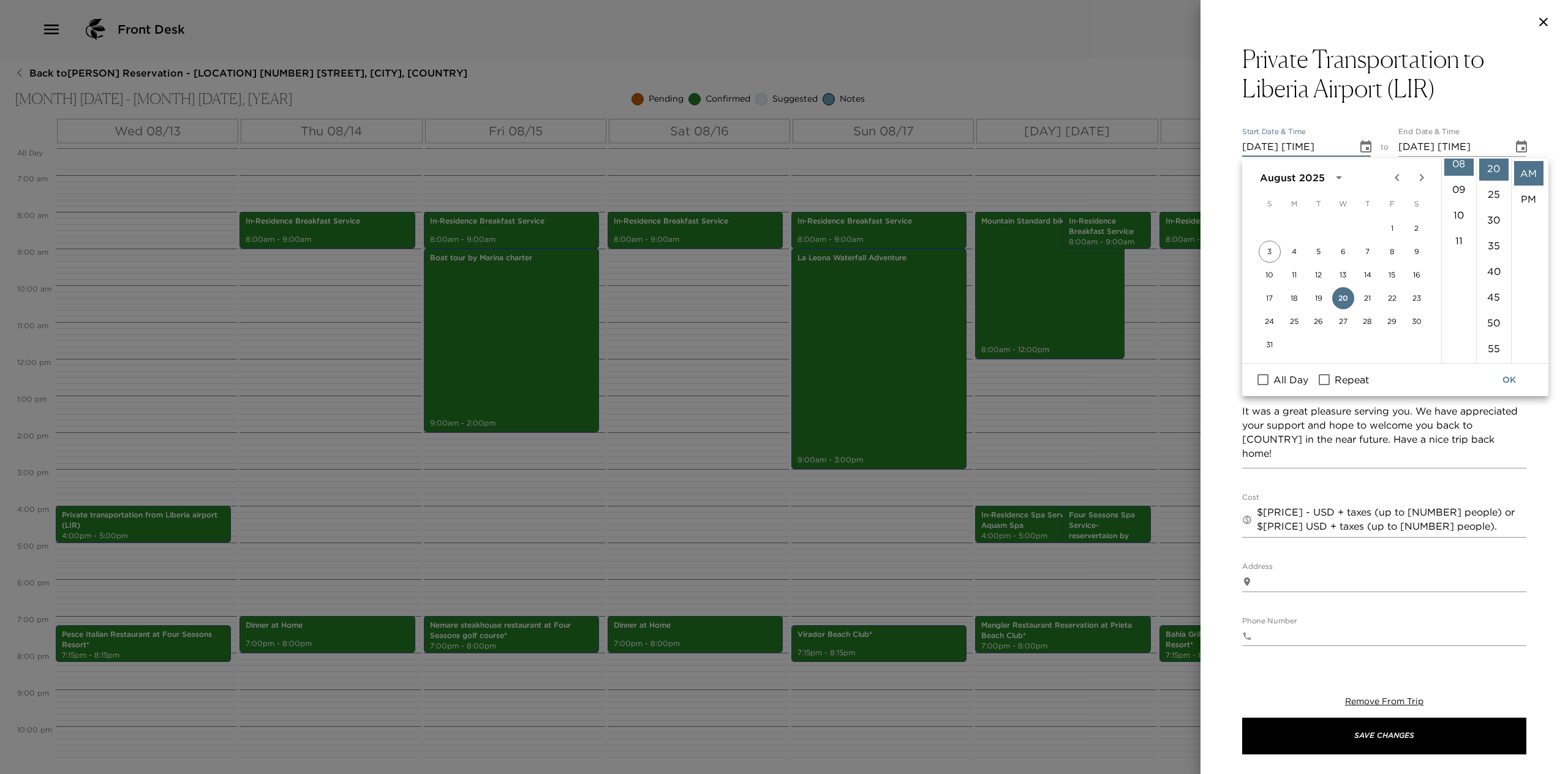 click at bounding box center (784, 387) 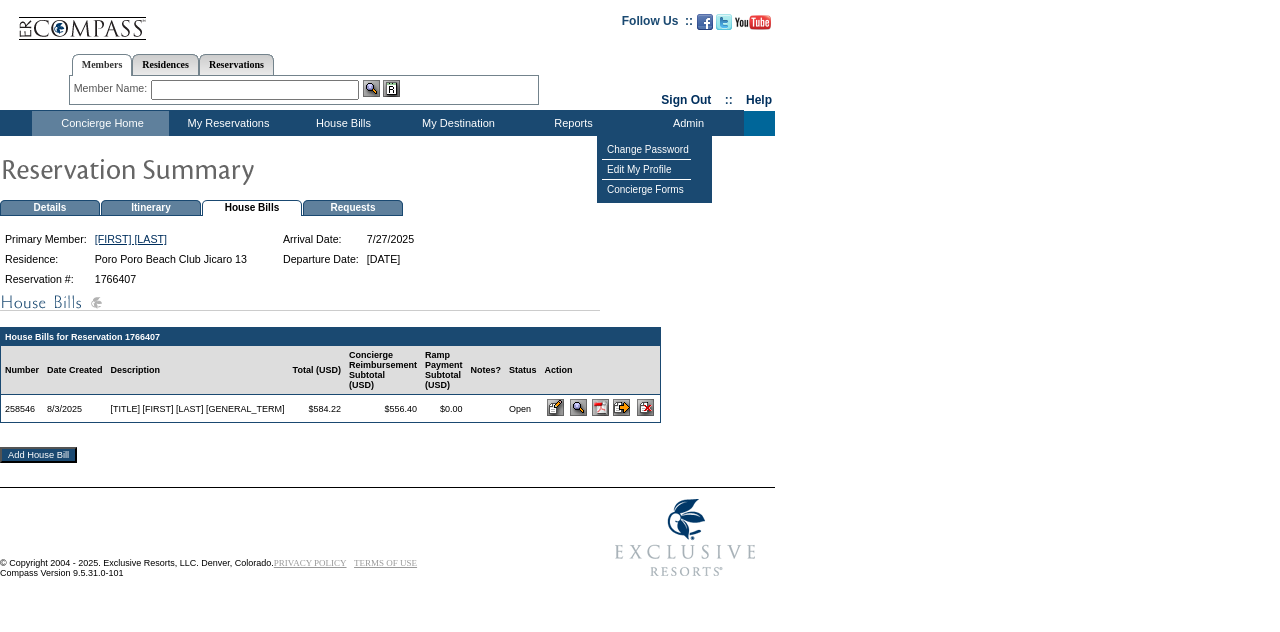 scroll, scrollTop: 0, scrollLeft: 0, axis: both 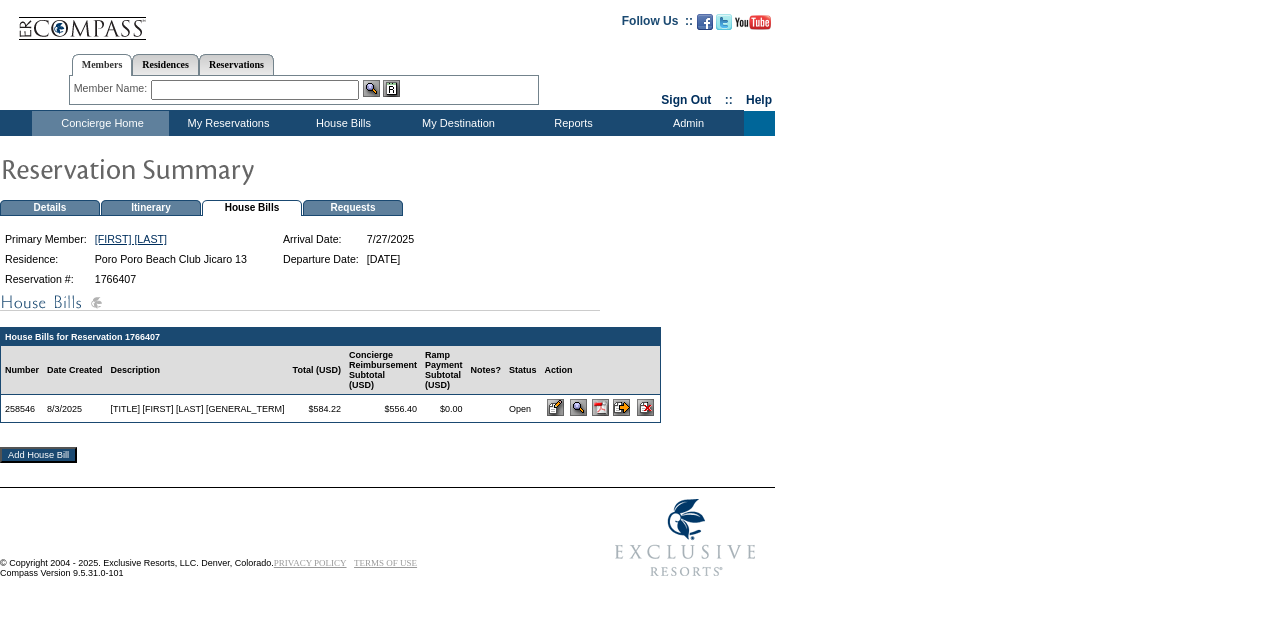 click at bounding box center (555, 407) 